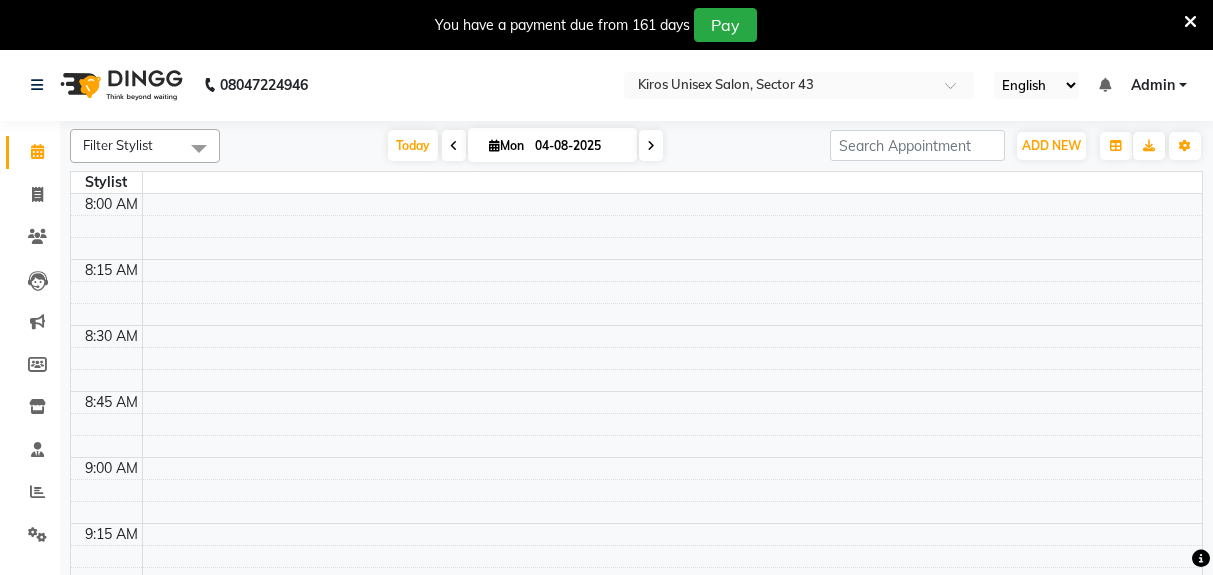 scroll, scrollTop: 0, scrollLeft: 0, axis: both 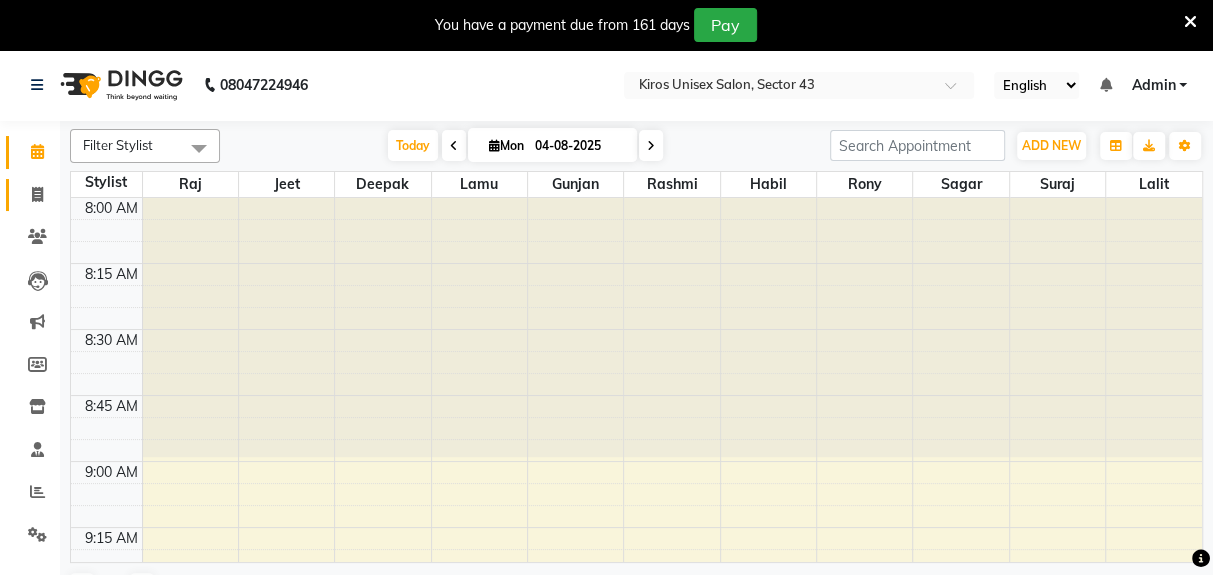 click 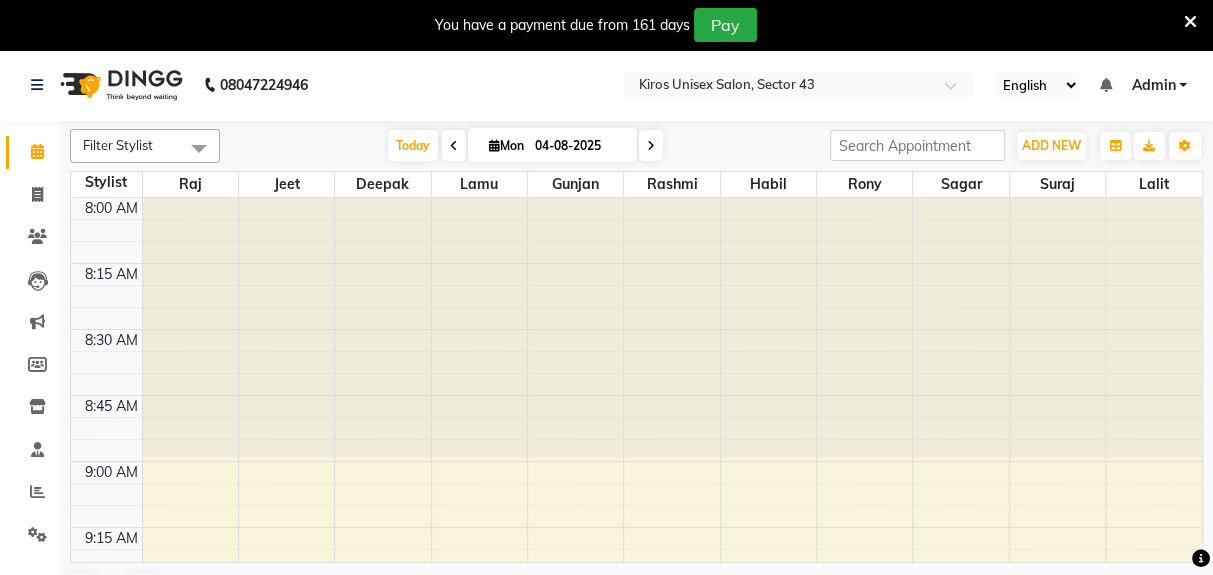 select on "service" 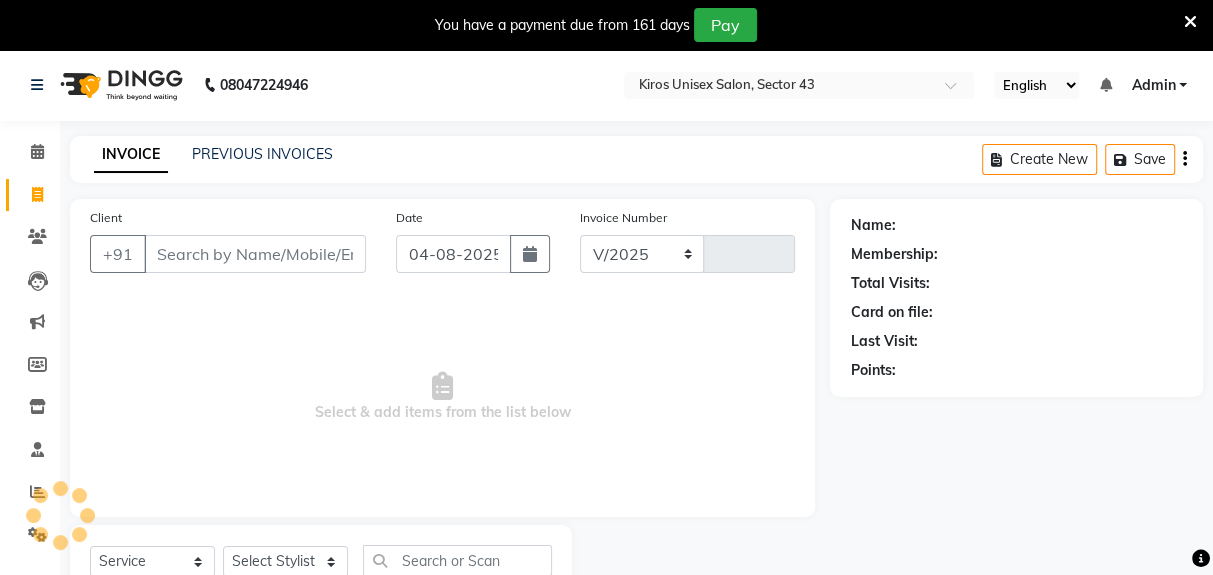 select on "5694" 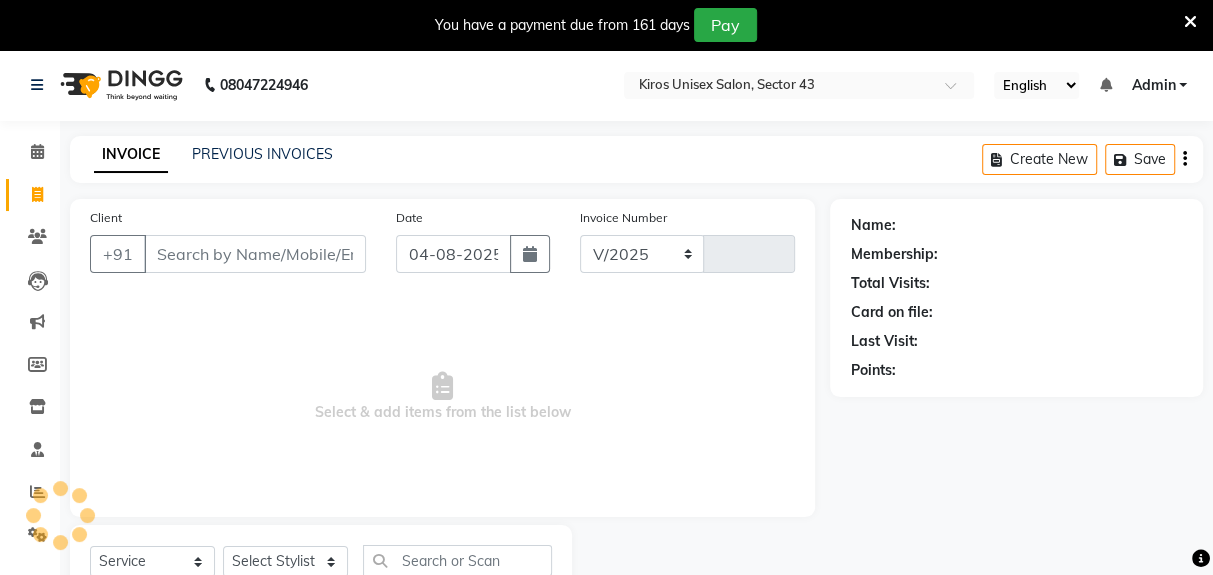 type on "3181" 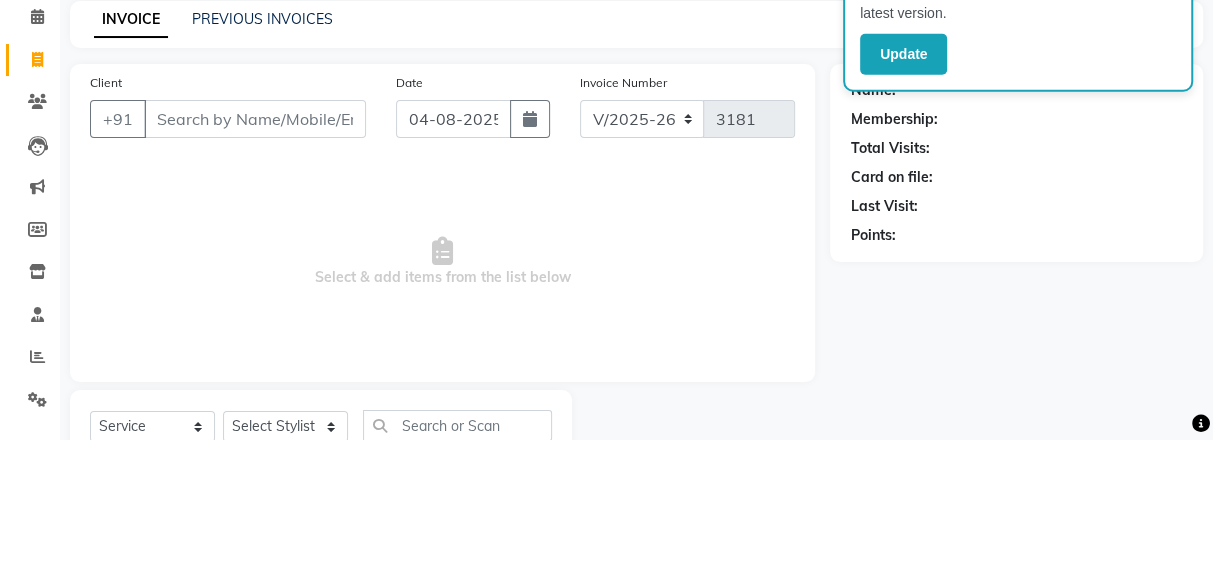 type on "$" 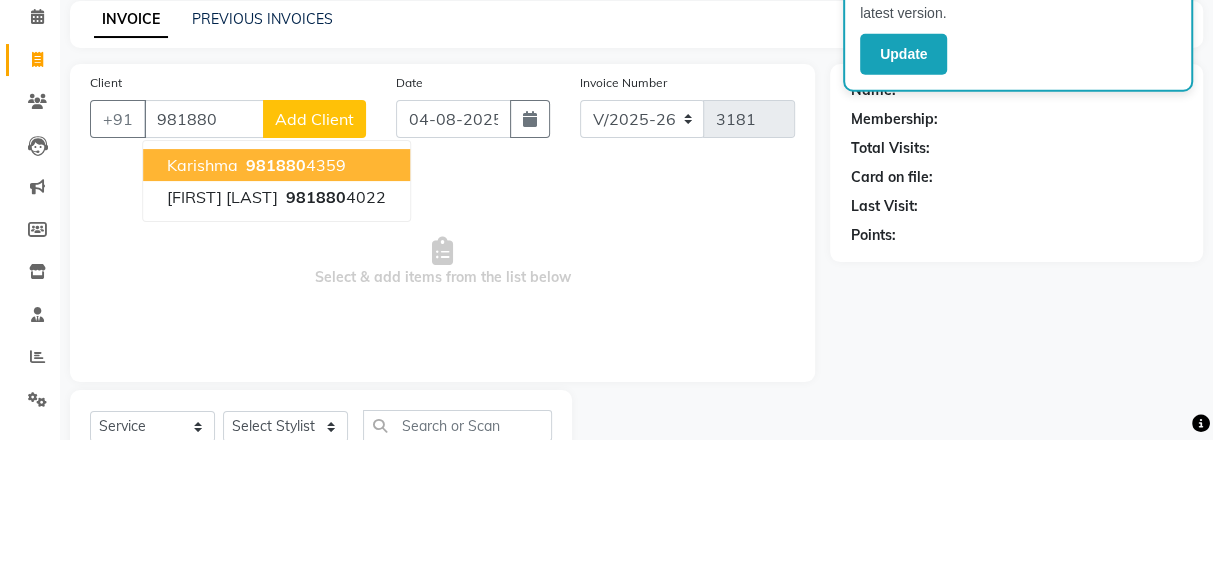 click on "981880" at bounding box center [316, 332] 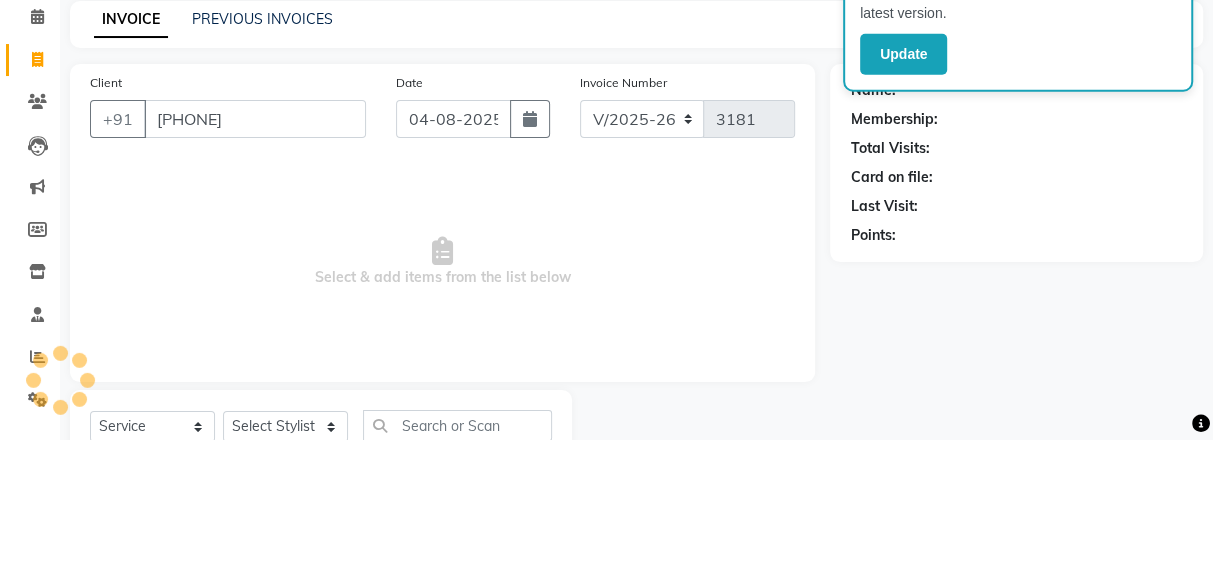 type on "[PHONE]" 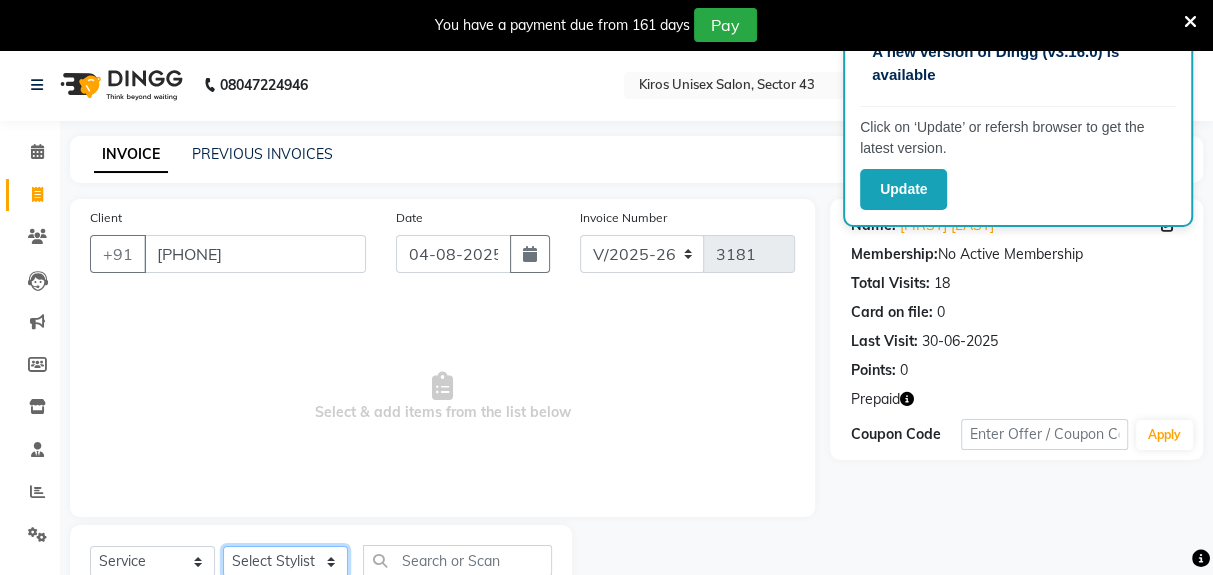 click on "Select Stylist Deepak Gunjan Habil Jeet Lalit Lamu Raj Rashmi Rony Sagar Suraj" 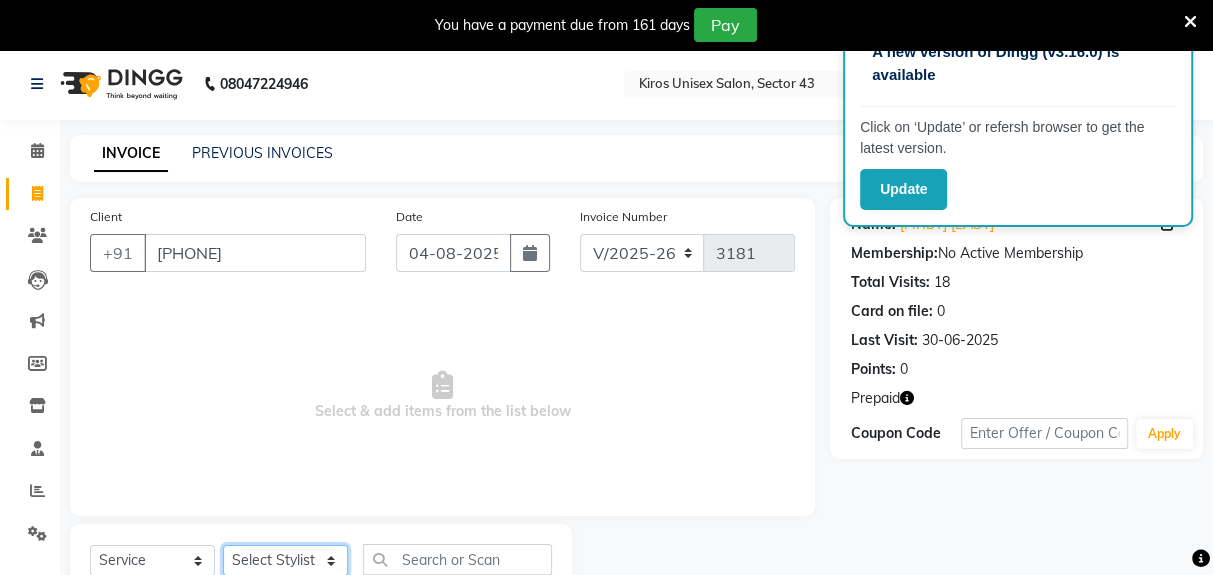 select on "39650" 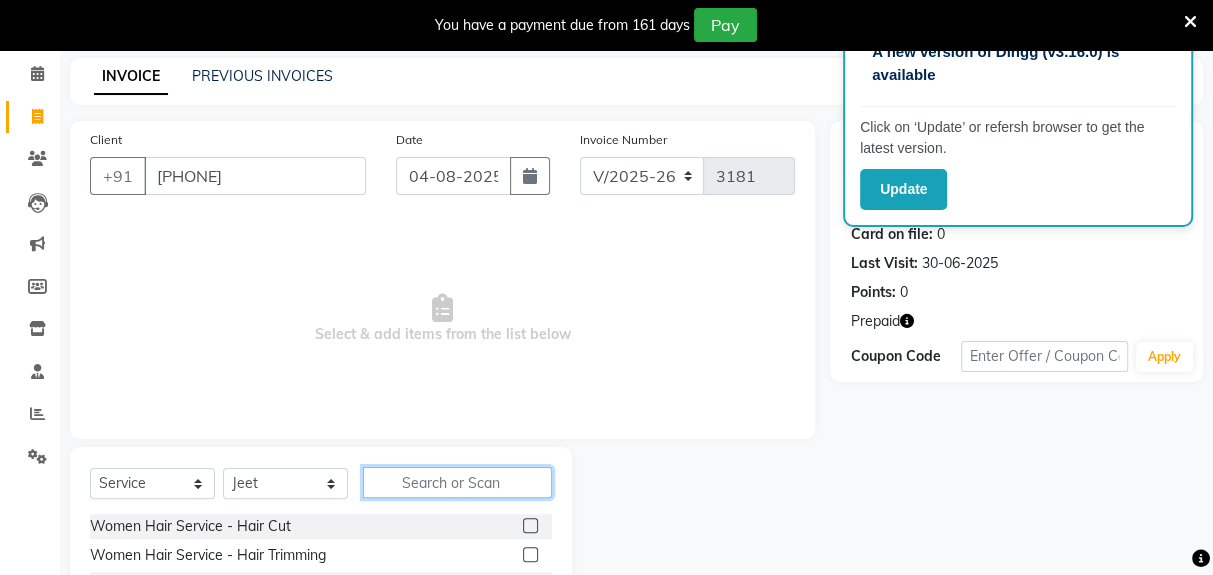 click 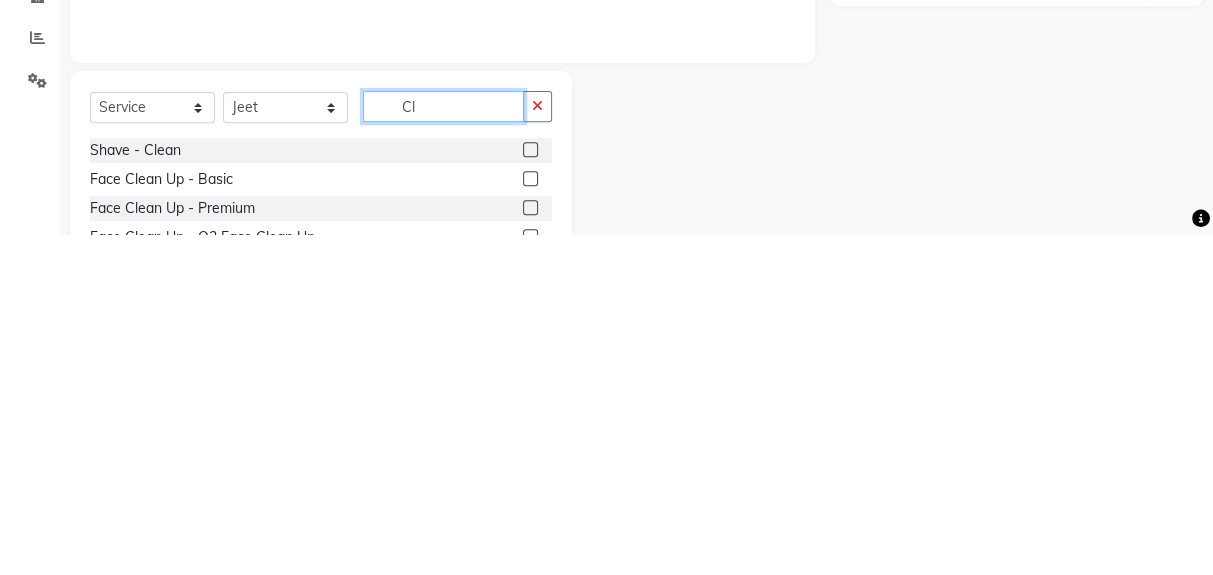 scroll, scrollTop: 126, scrollLeft: 0, axis: vertical 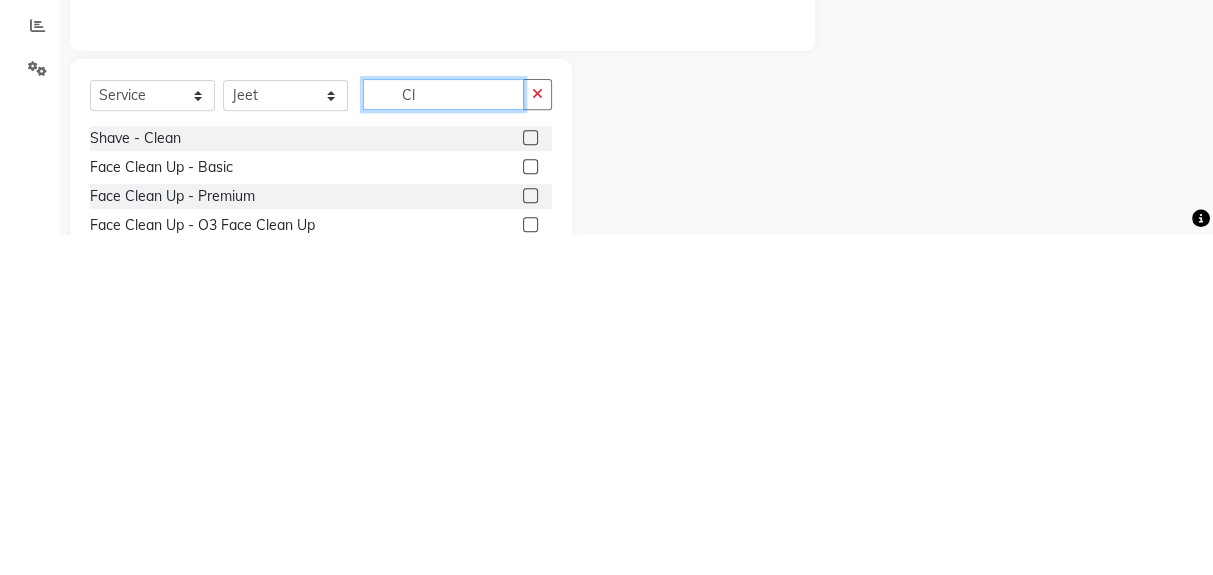 type on "Cl" 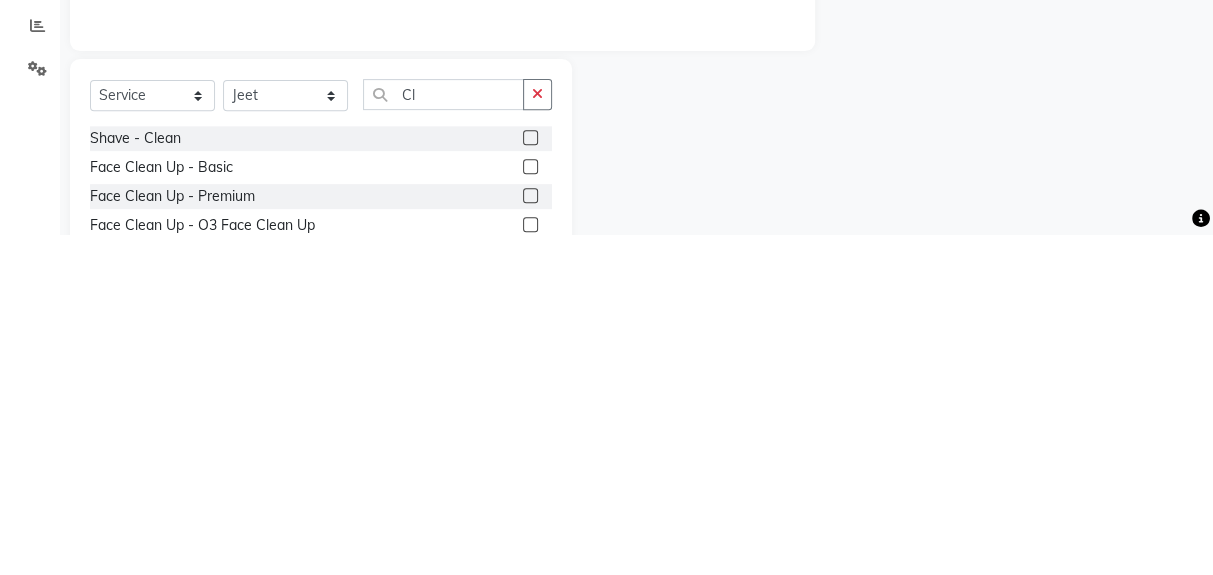 click on "Face Clean Up - Premium" 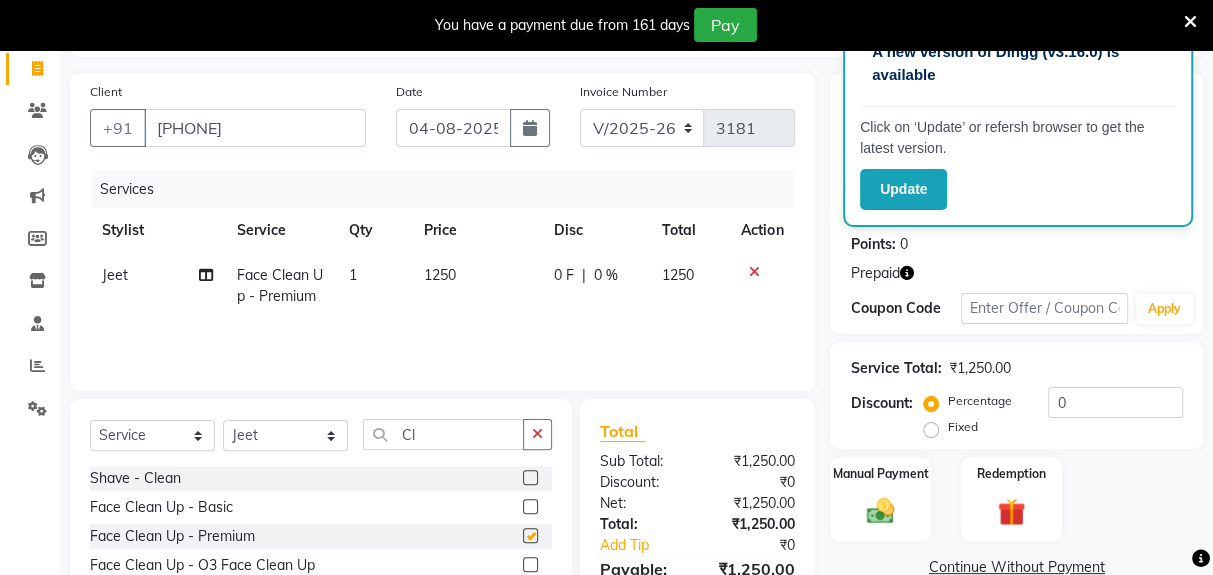 checkbox on "false" 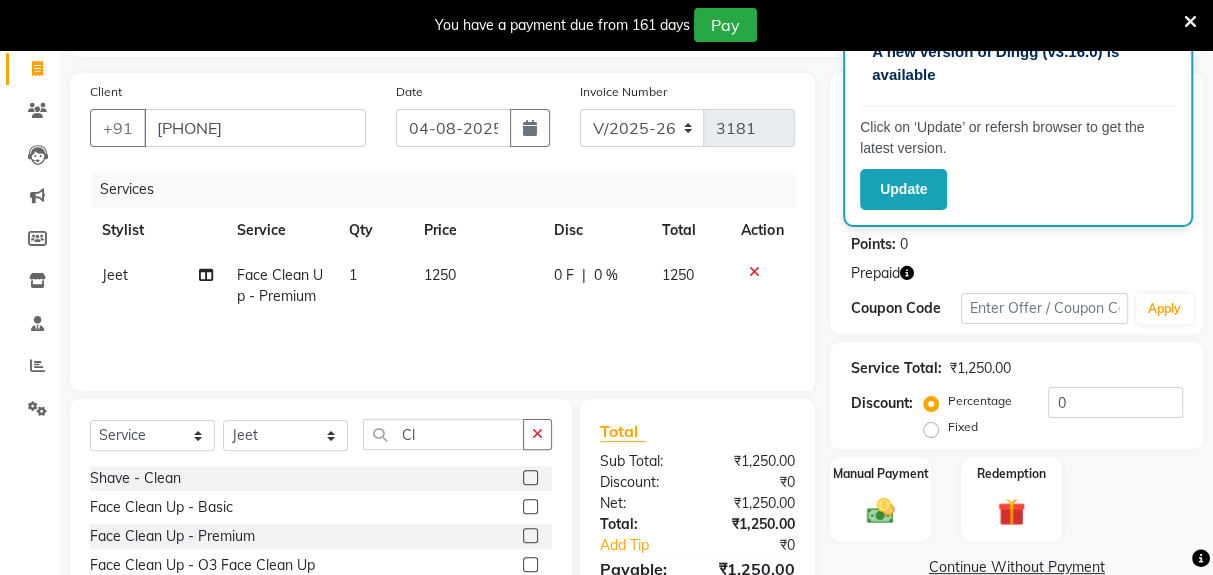 click on "1250" 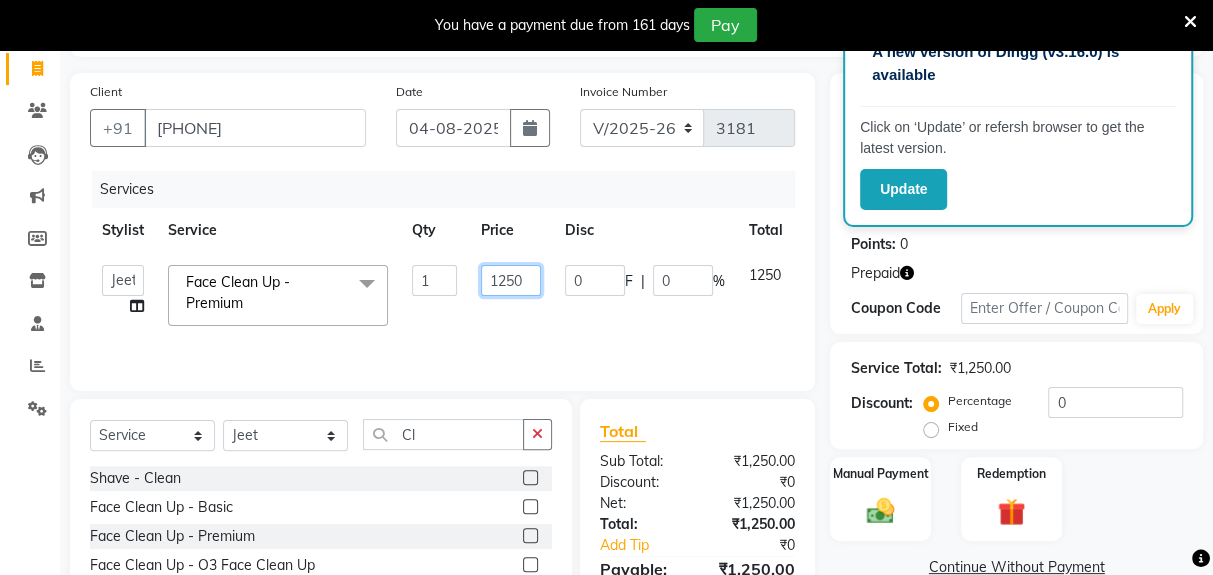 click on "1250" 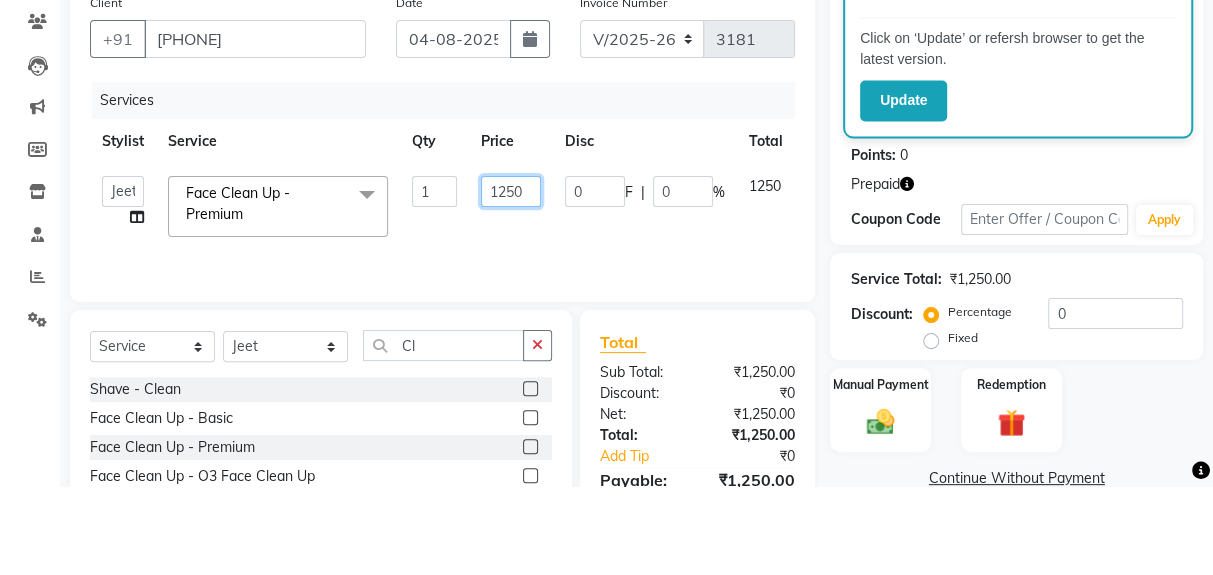 scroll, scrollTop: 126, scrollLeft: 0, axis: vertical 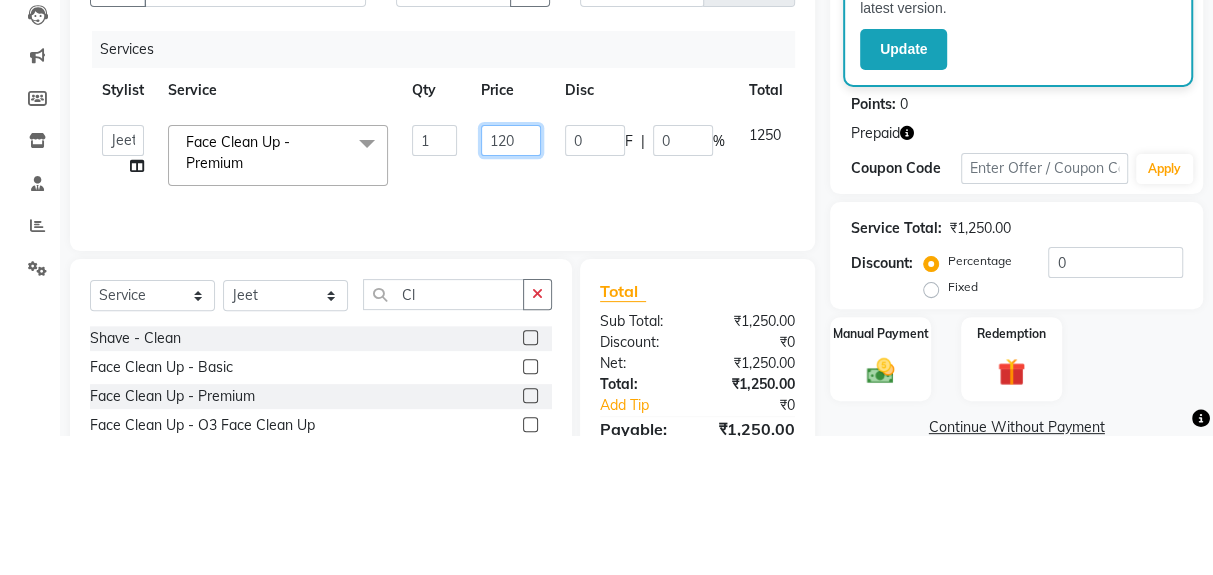 type on "1200" 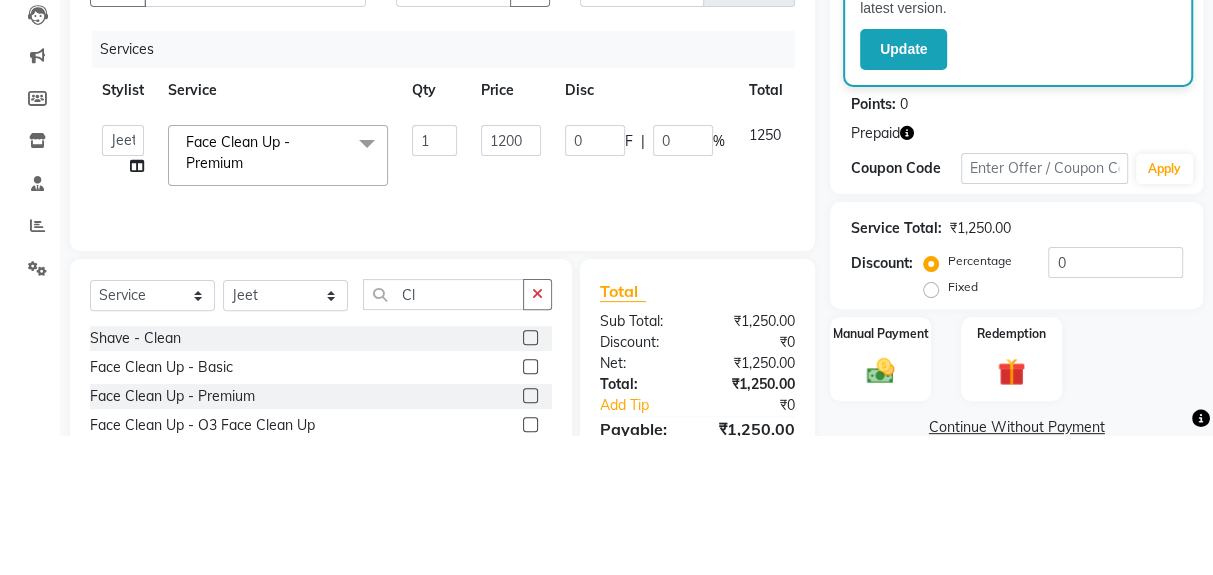click on "Services Stylist Service Qty Price Disc Total Action  [FIRST]   [FIRST]   [FIRST]   [FIRST]   [FIRST]   [FIRST]   [FIRST]   [FIRST]   [FIRST]   [FIRST]   [FIRST]  Face Clean Up - Premium  x Women Hair Service - Hair Cut Women Hair Service - Hair Trimming Hair spa treatment Hair spa molecular  Style Moroccan argan Style dead see minerals Face massage Under arms waxing Head Wash - L’Oréal Head Wash - Sulphate Free Head Wash - Gk Styling - Blow Dry Styling - Ironing Styling - Curls Styling - Combo: Head Wash (L’Oréal) And Blow Dry Threading - Eyebrow/ Upper Lip/ Chin/ Forehead Threading - Side Locks Threading - Full Face Hair Colour - Majirel Female Hair Colour - Inoa Female Hair Colour - Application Female Hair Colour - Majirel Hair Colour - Inoa Hair Colour - Application Hair Colour - Beard Colour Hair Spa - L’Oréal Basic Hair Spa - Mythic Spa Hair Spa - Macadamia Spa / Moroccan Hair Treatment Hair Spa - Ola Plex Hair Treatment - Dandruff/ Hair Fall Treatment Hair Treatment - Smoothening Hair Treatment - Keratin 1 1200 0 F" 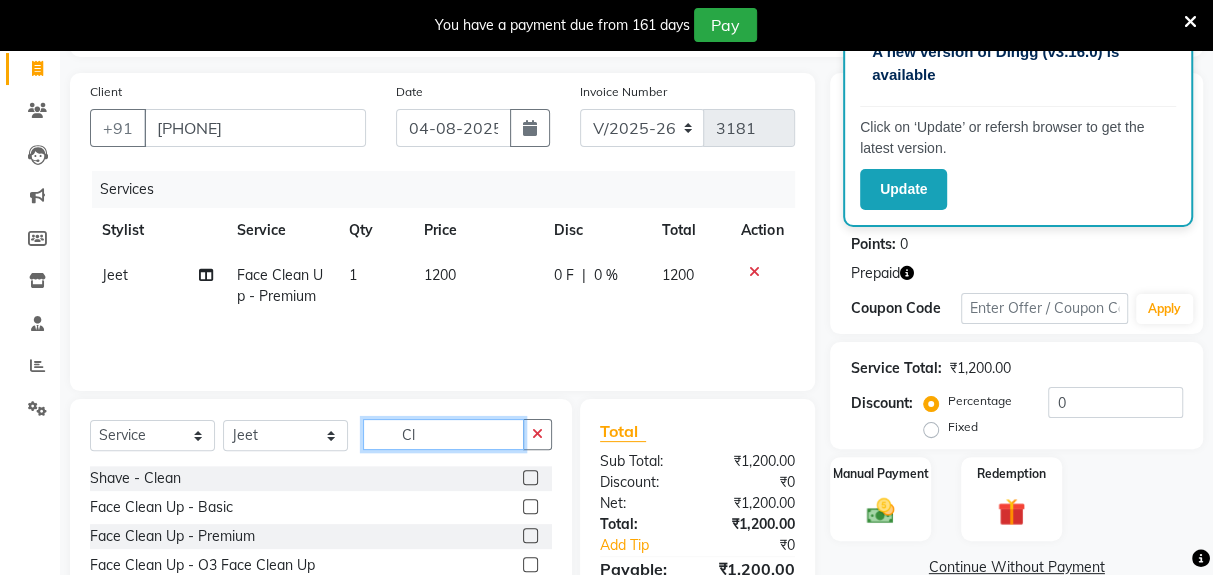 click on "Cl" 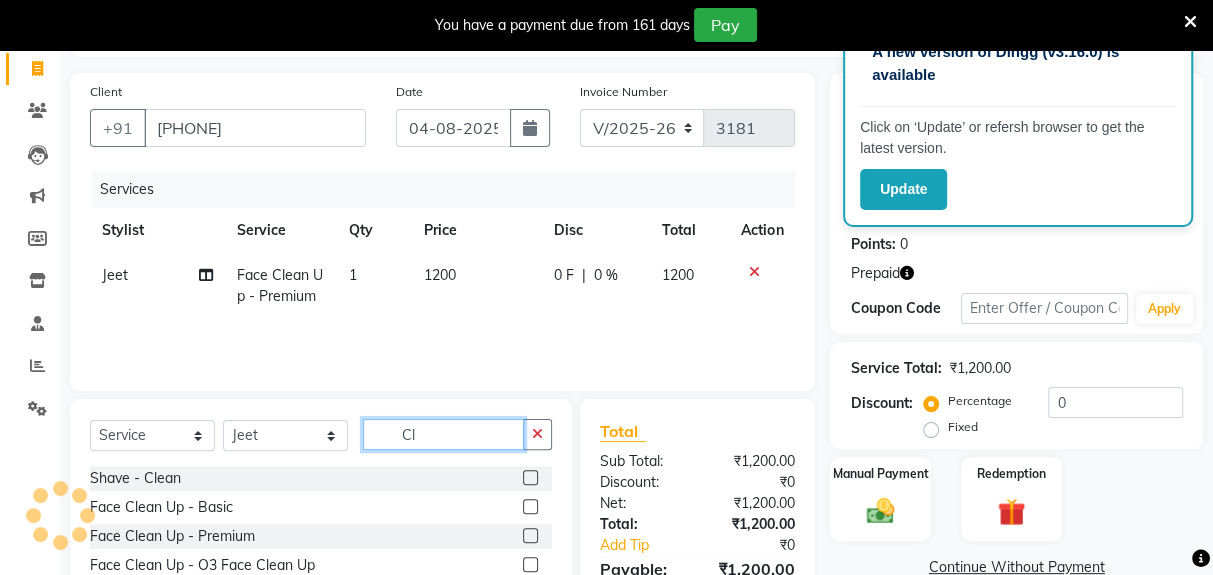 scroll, scrollTop: 126, scrollLeft: 0, axis: vertical 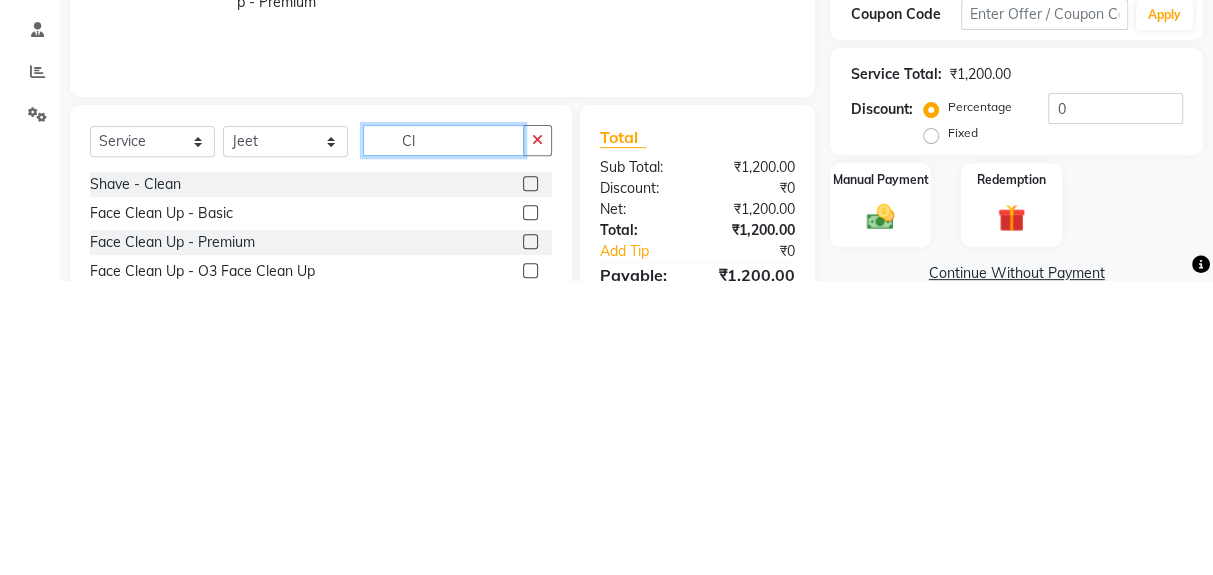 type on "C" 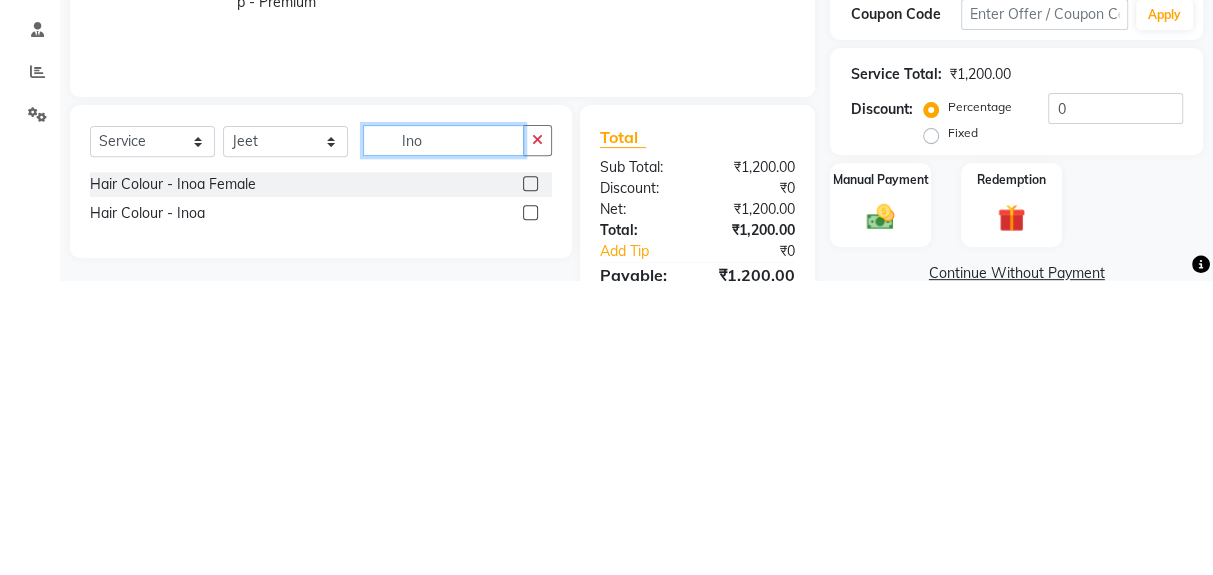 type on "Ino" 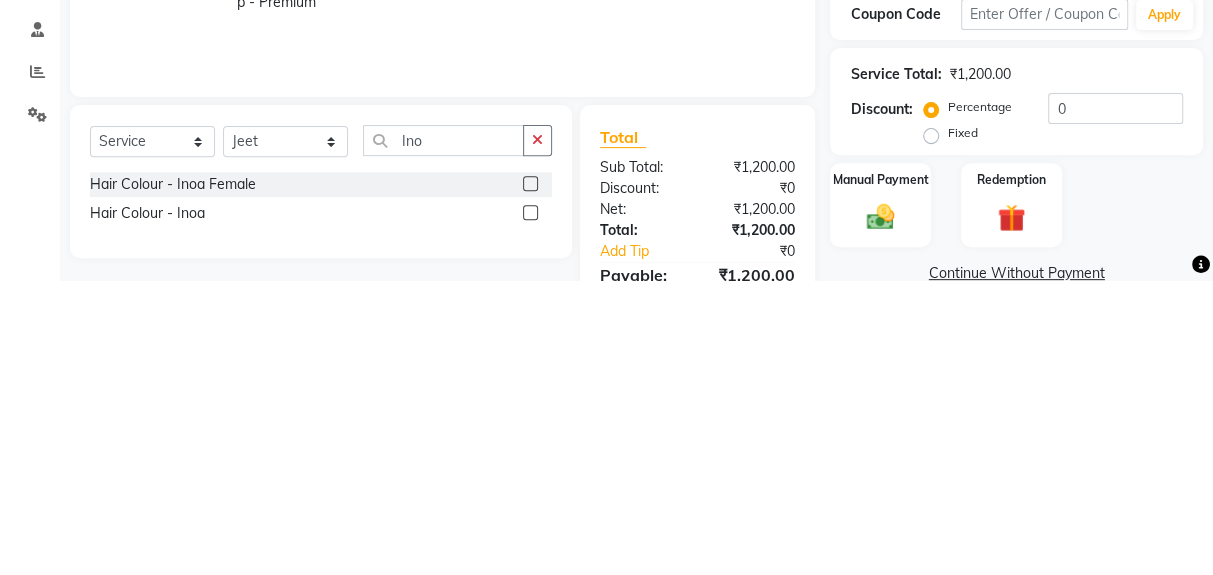 click on "Hair Colour - Inoa" 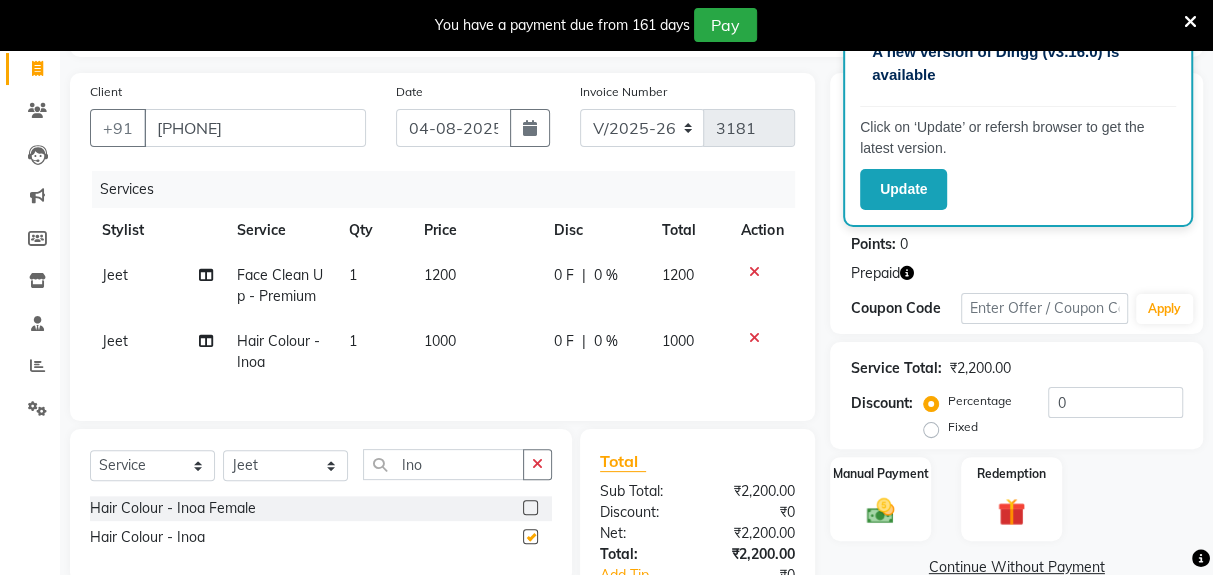 checkbox on "false" 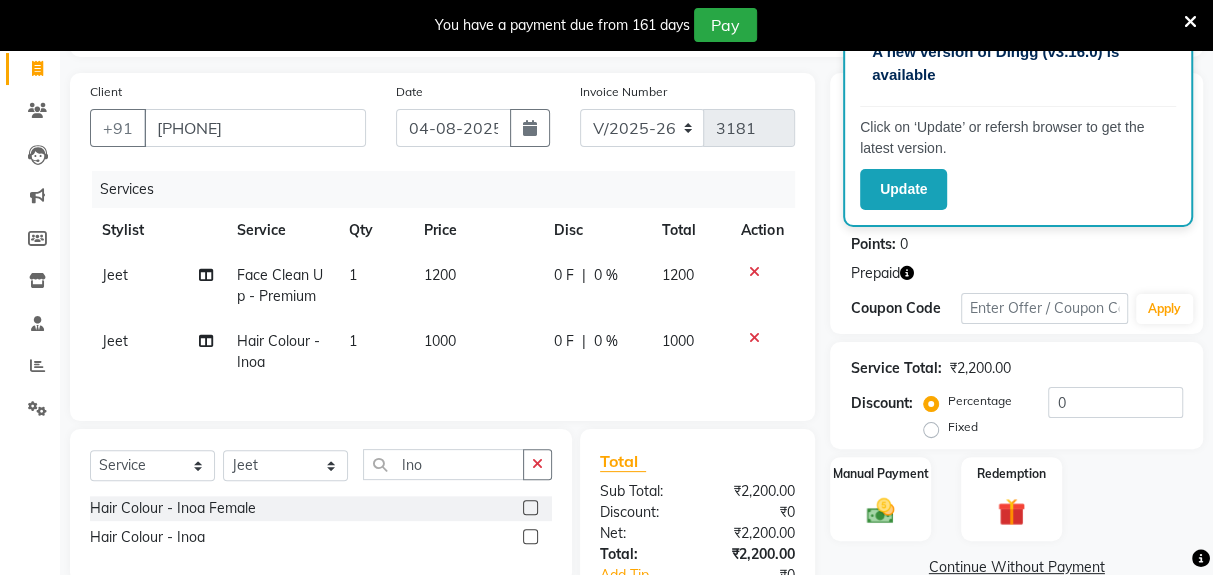 click on "1000" 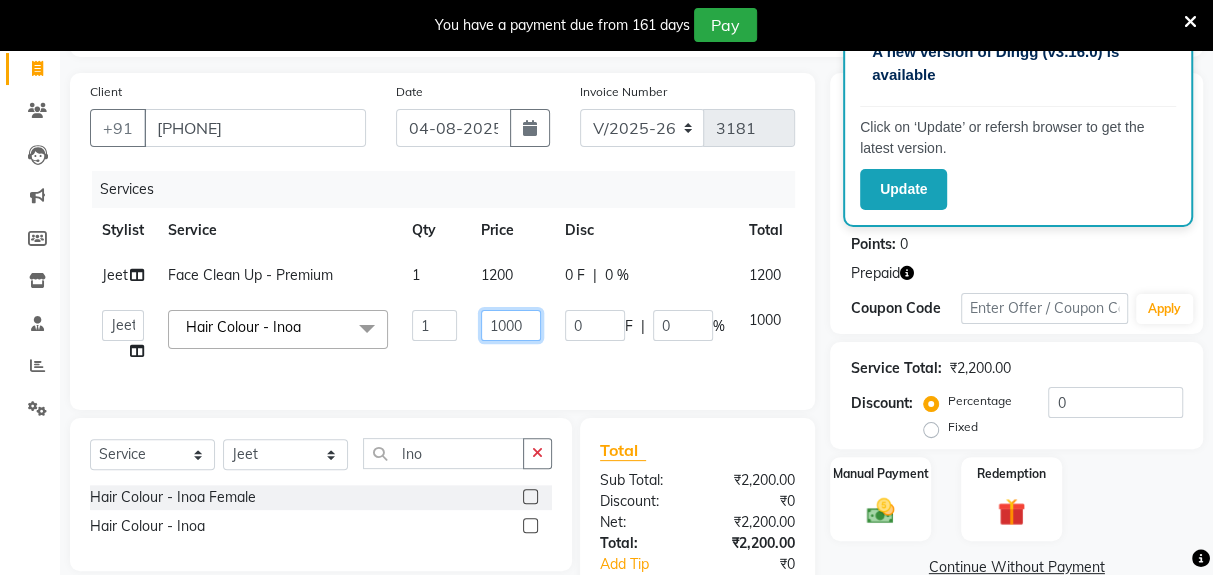 click on "1000" 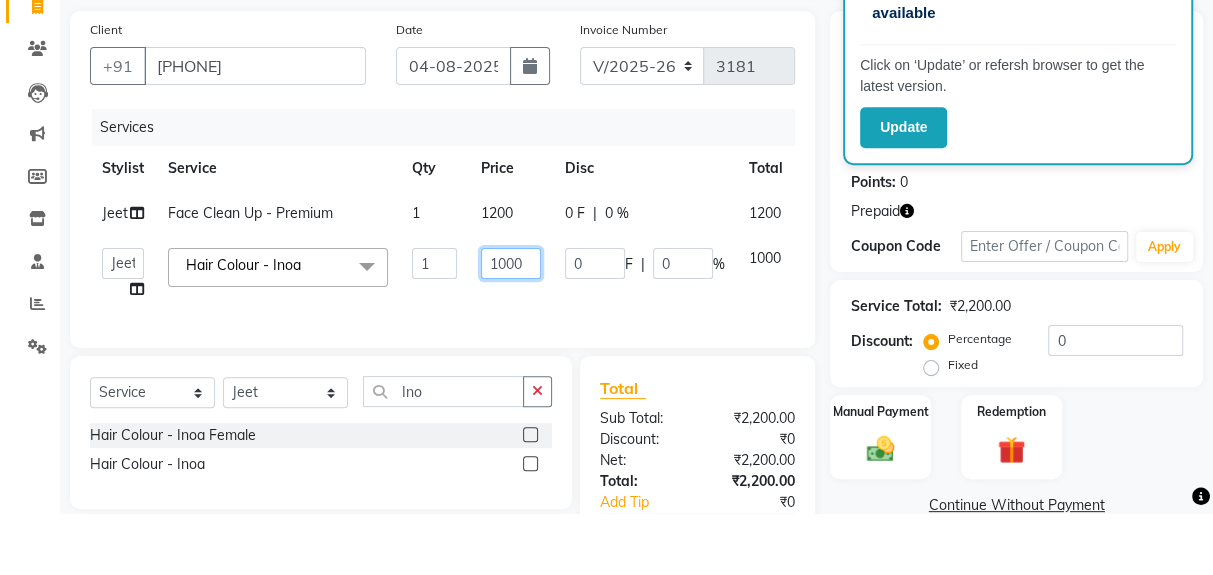scroll, scrollTop: 126, scrollLeft: 0, axis: vertical 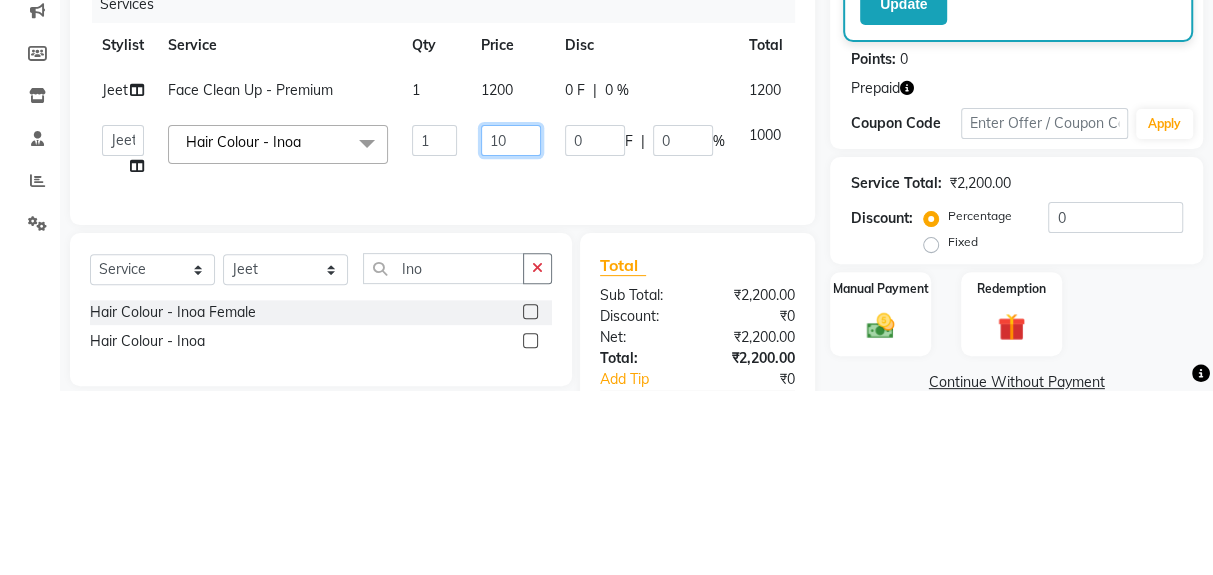 type on "1" 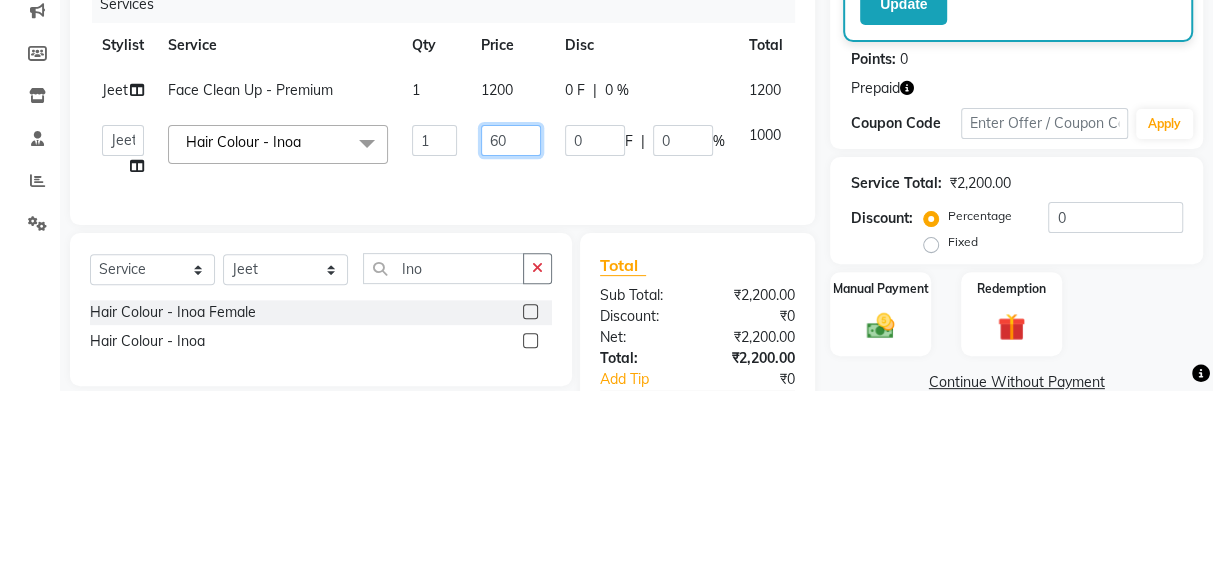 type on "600" 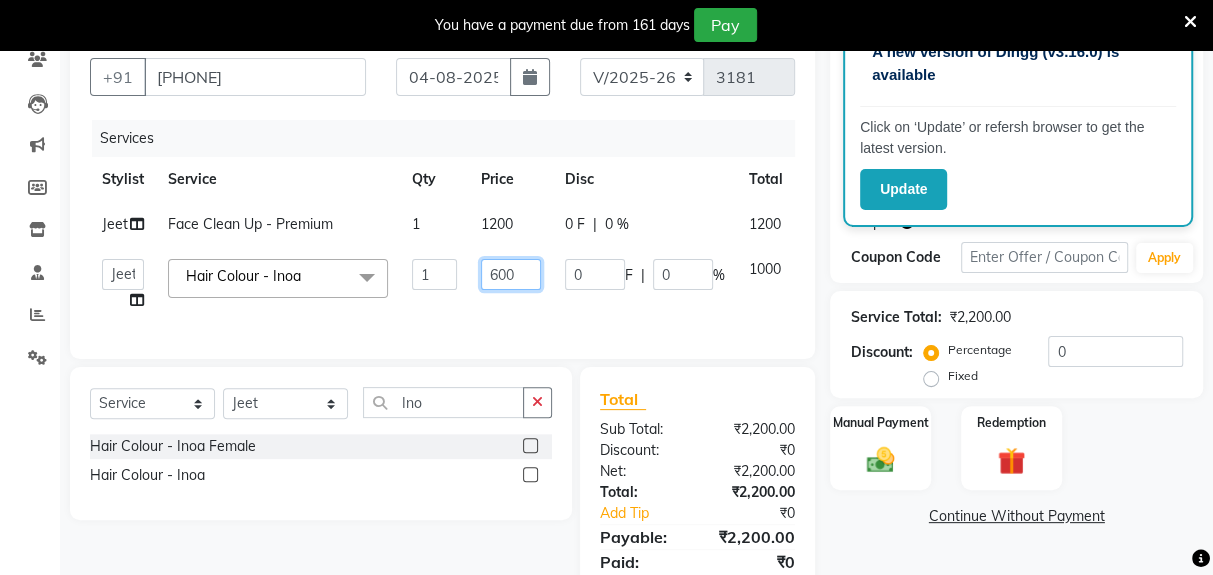 scroll, scrollTop: 249, scrollLeft: 0, axis: vertical 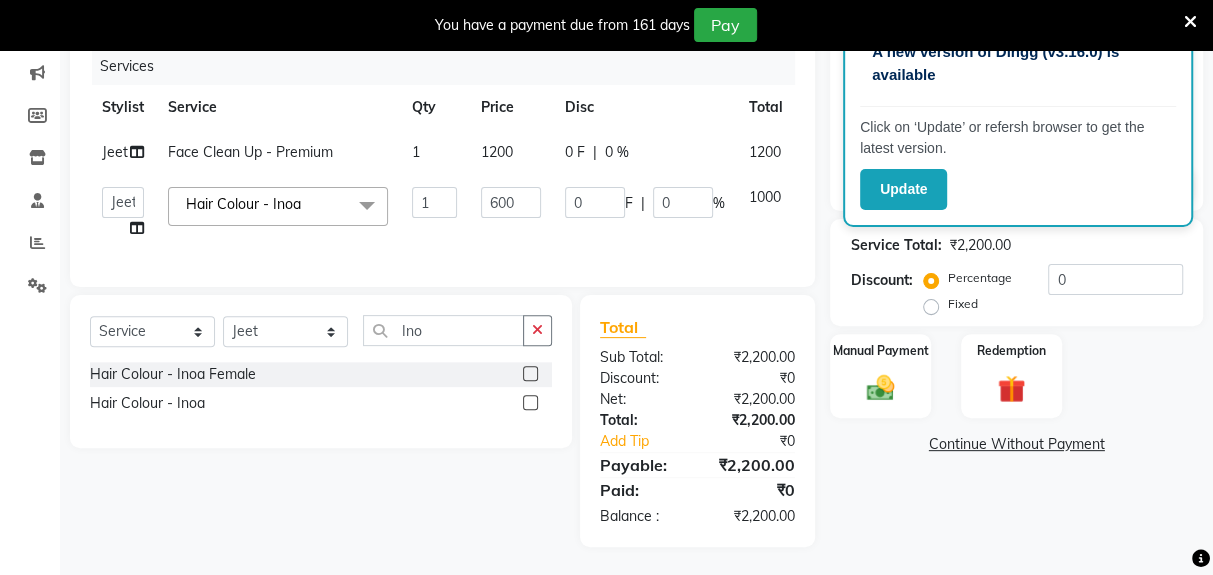 click on "Name: [FIRST] [LAST]  Membership:  No Active Membership  Total Visits:  18 Card on file:  0 Last Visit:   [DATE] Points:   0  Prepaid Coupon Code Apply Service Total:  ₹2,200.00  Discount:  Percentage   Fixed  0 Manual Payment Redemption  Continue Without Payment" 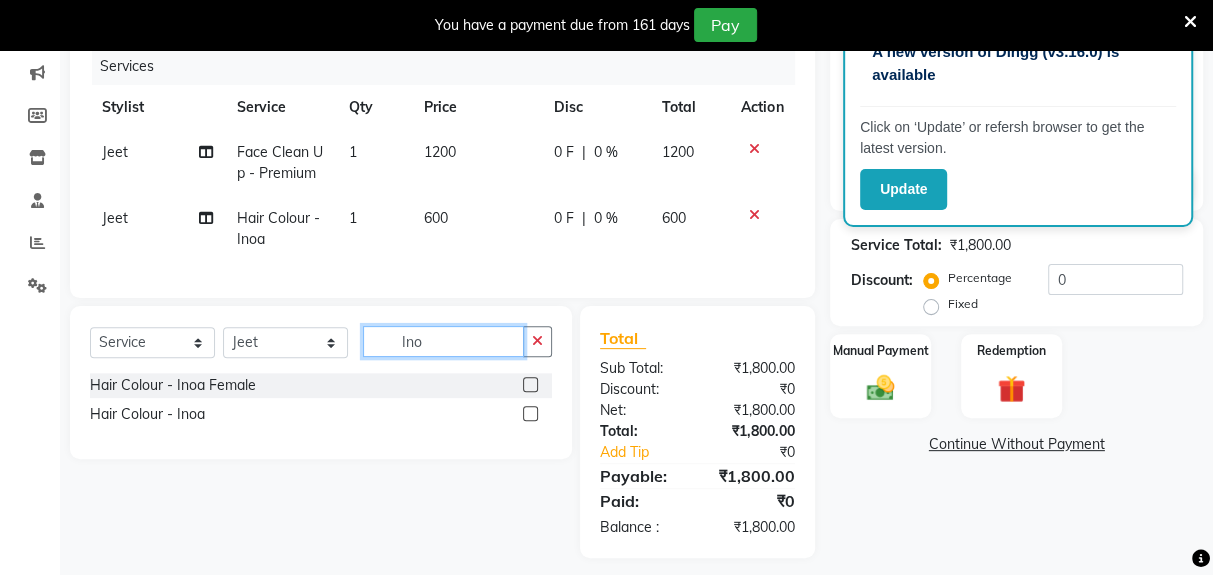 click on "Ino" 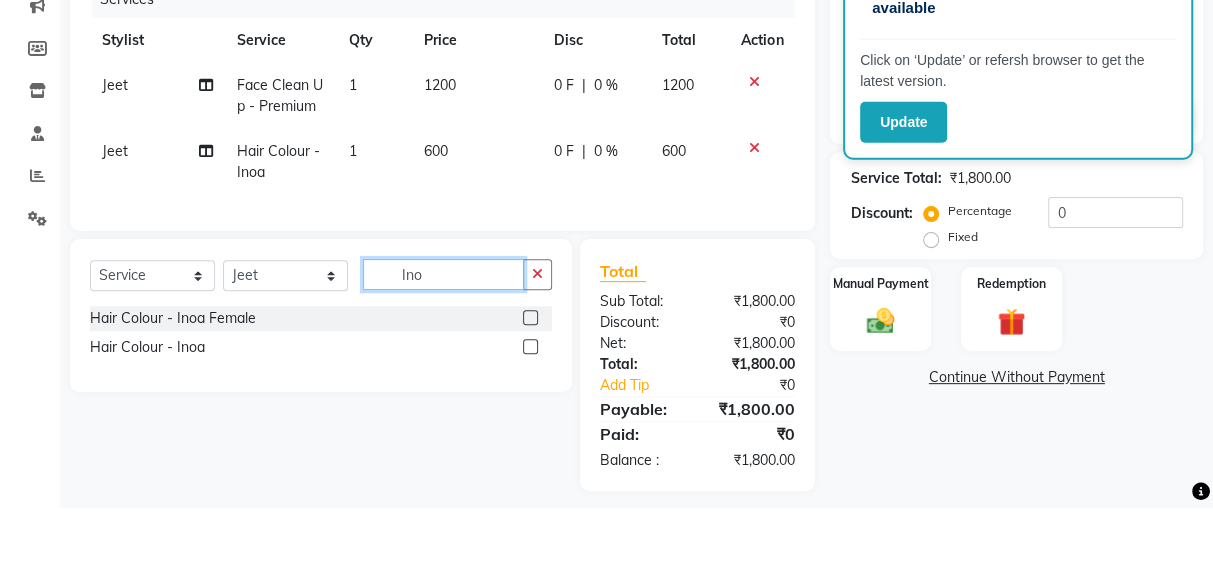 scroll, scrollTop: 249, scrollLeft: 0, axis: vertical 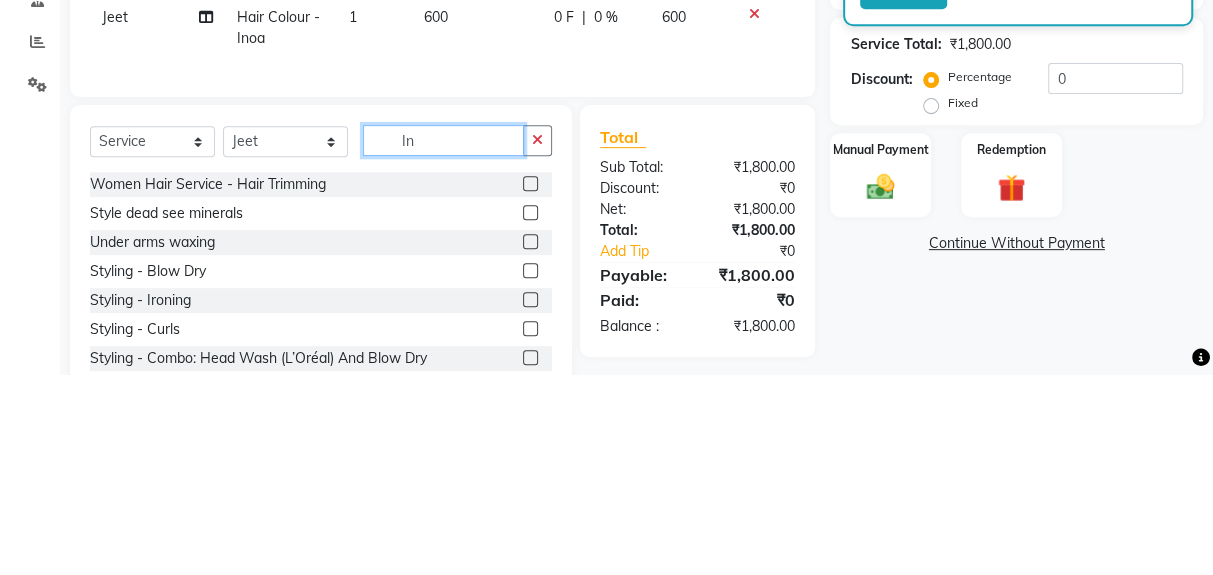 type on "I" 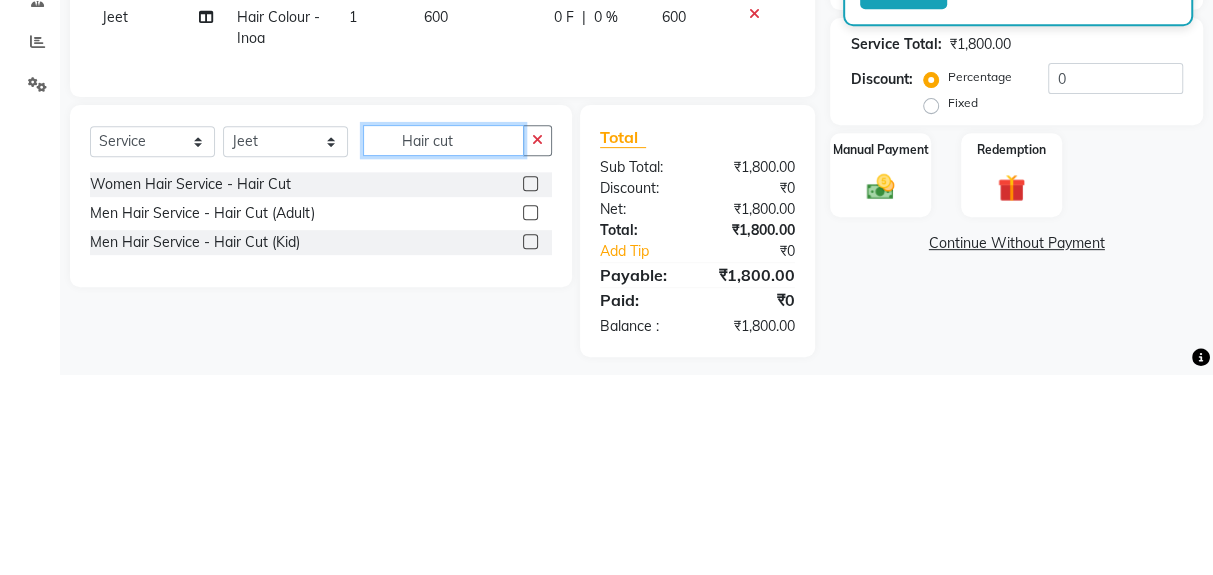 type on "Hair cut" 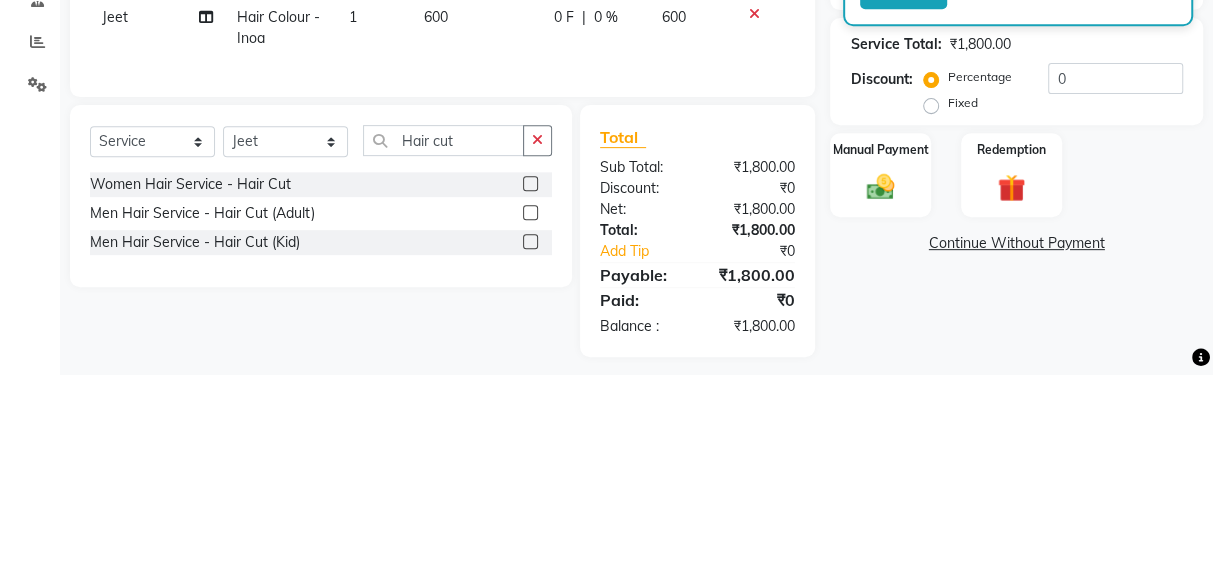 click on "Men Hair Service - Hair Cut (Adult)" 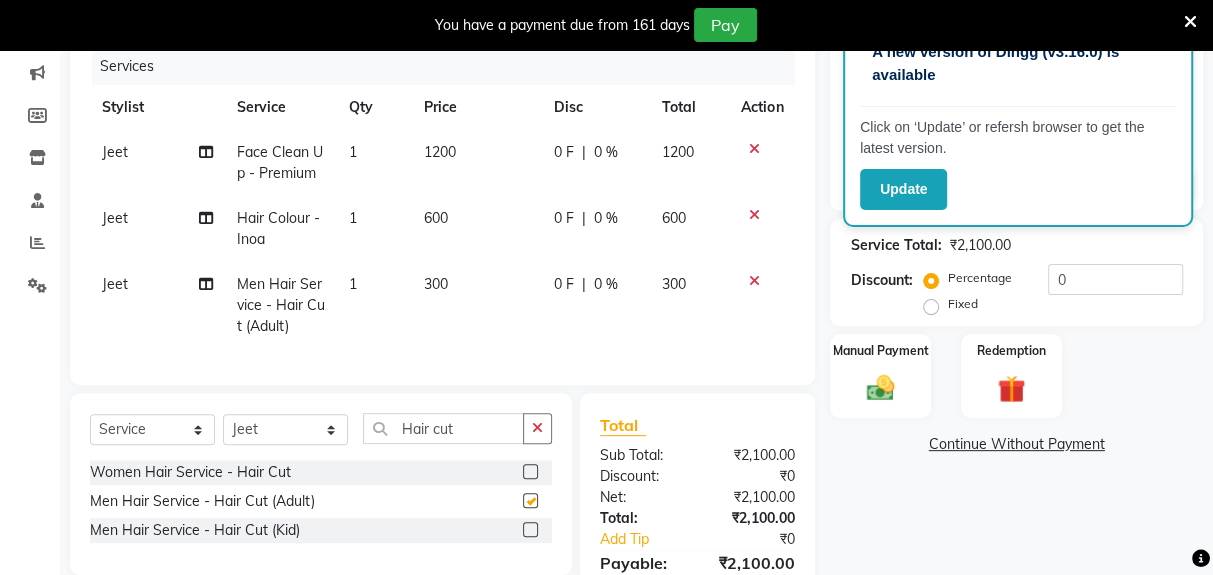 checkbox on "false" 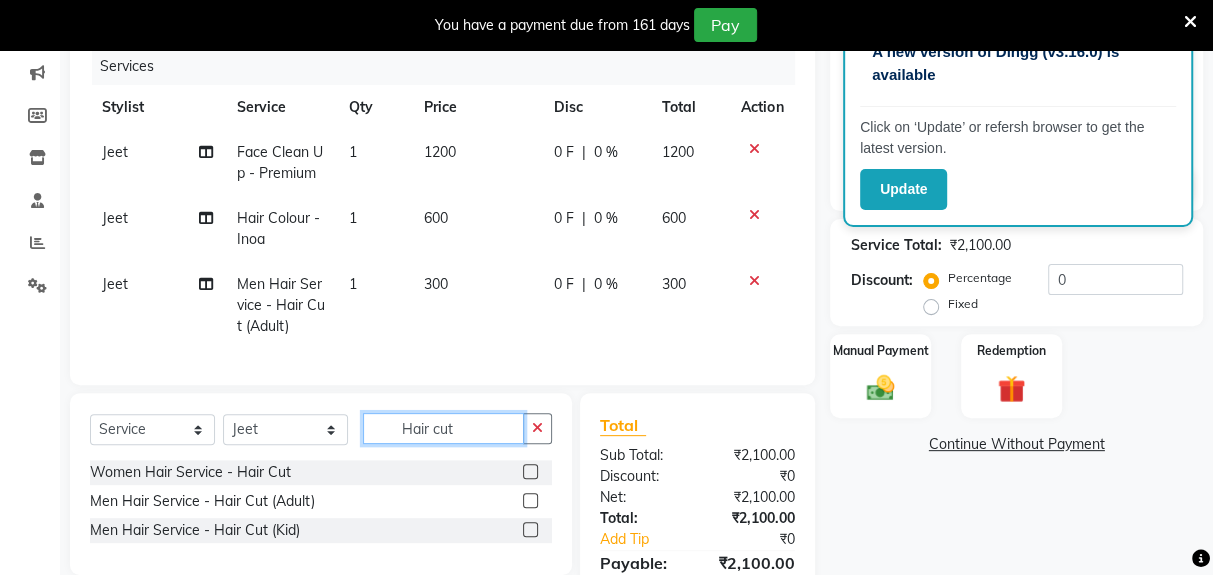click on "Hair cut" 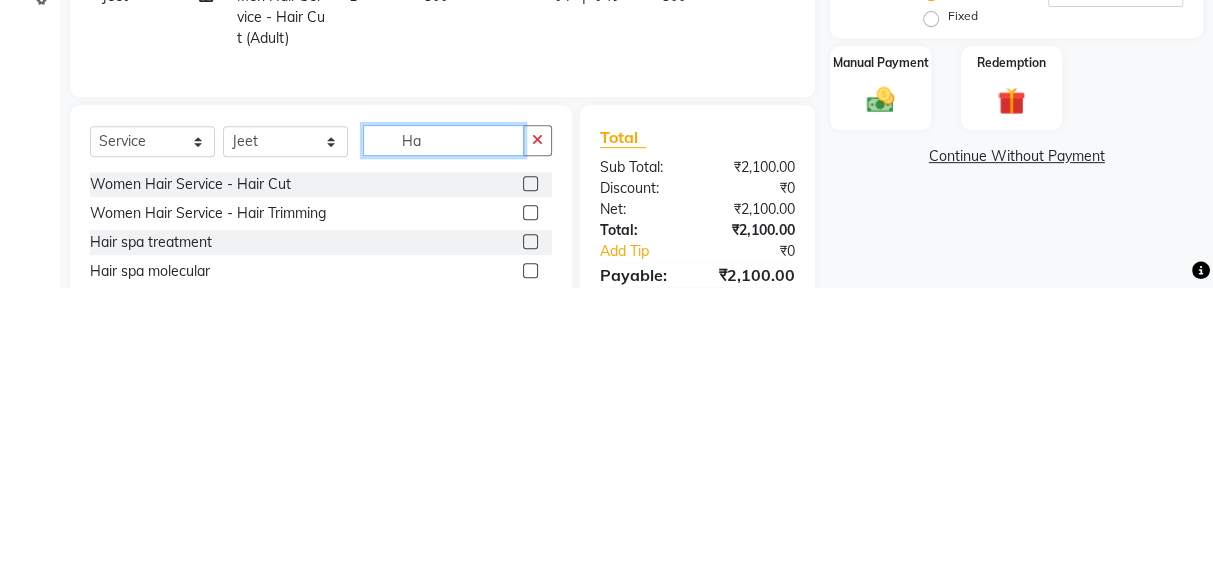 type on "H" 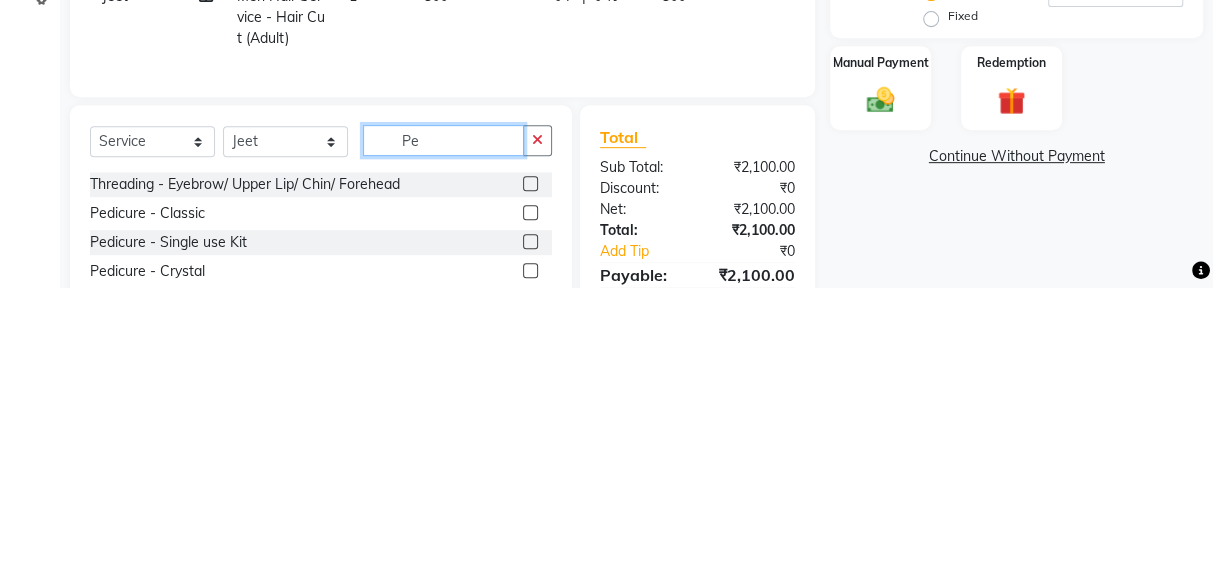 type on "Pe" 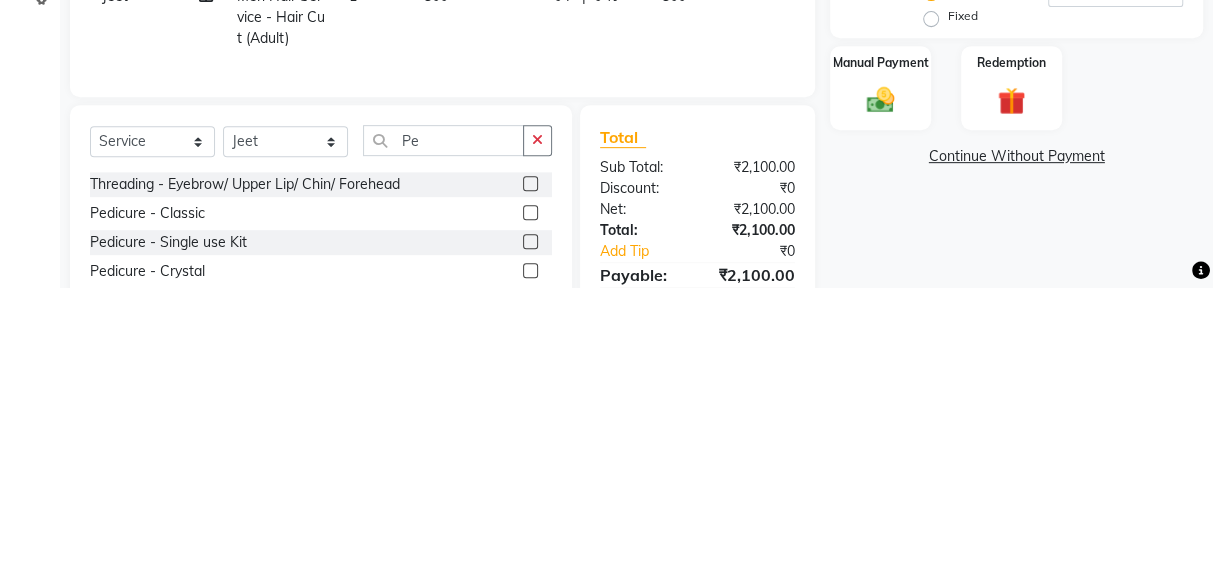 click on "Pedicure - Classic" 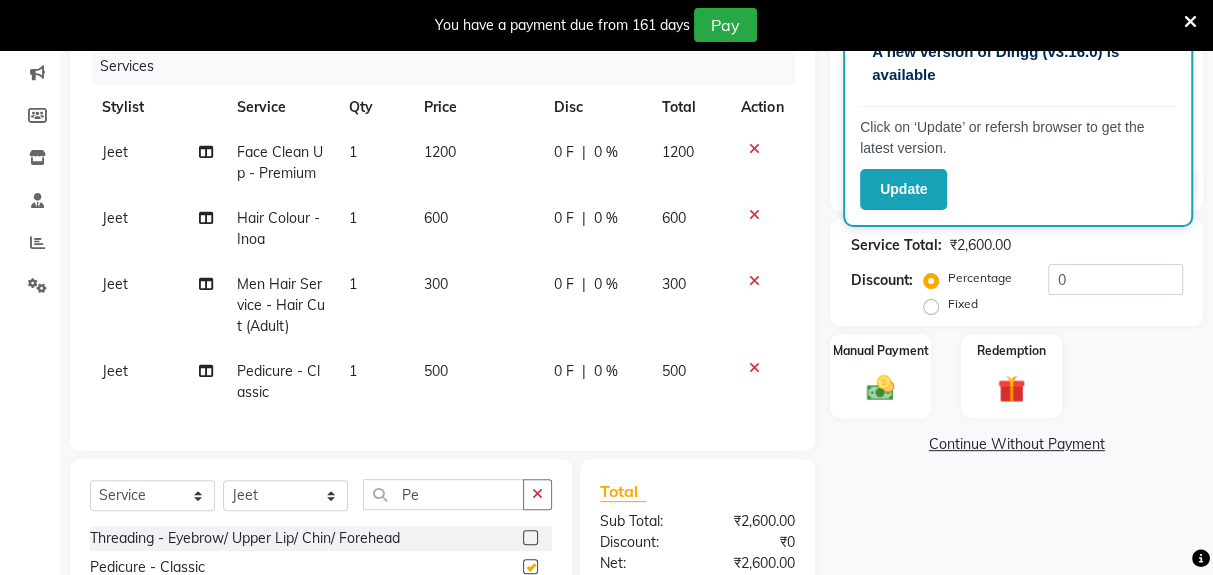 checkbox on "false" 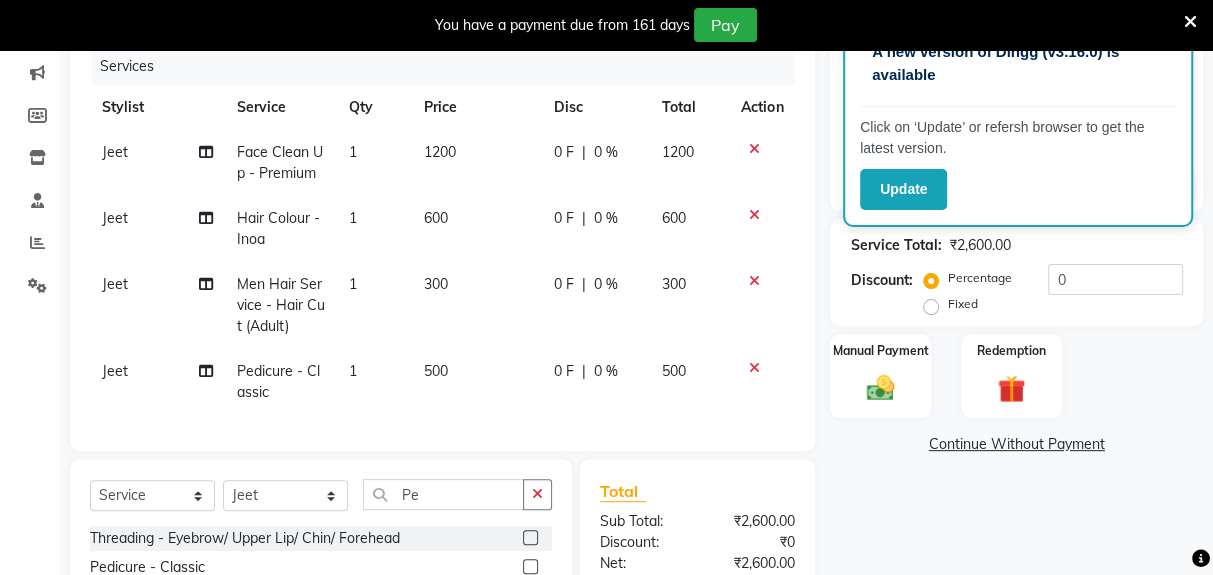 click on "Jeet" 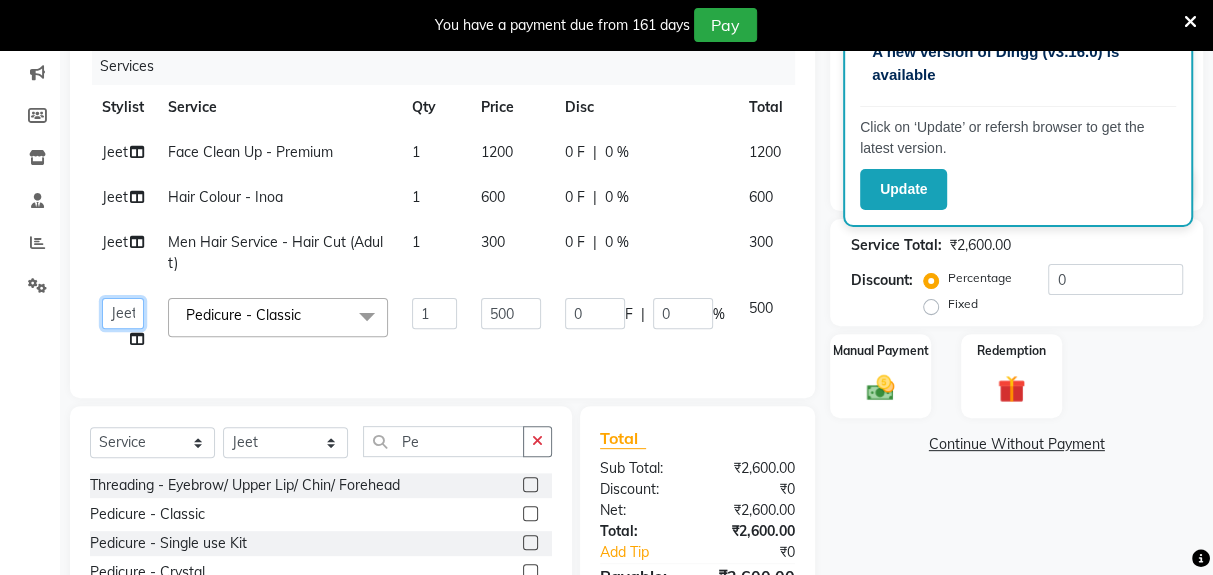 click on "[FIRST]   [FIRST]   [FIRST]   [FIRST]   [FIRST]   [FIRST]   [FIRST]   [FIRST]   [FIRST]   [FIRST]   [FIRST]" 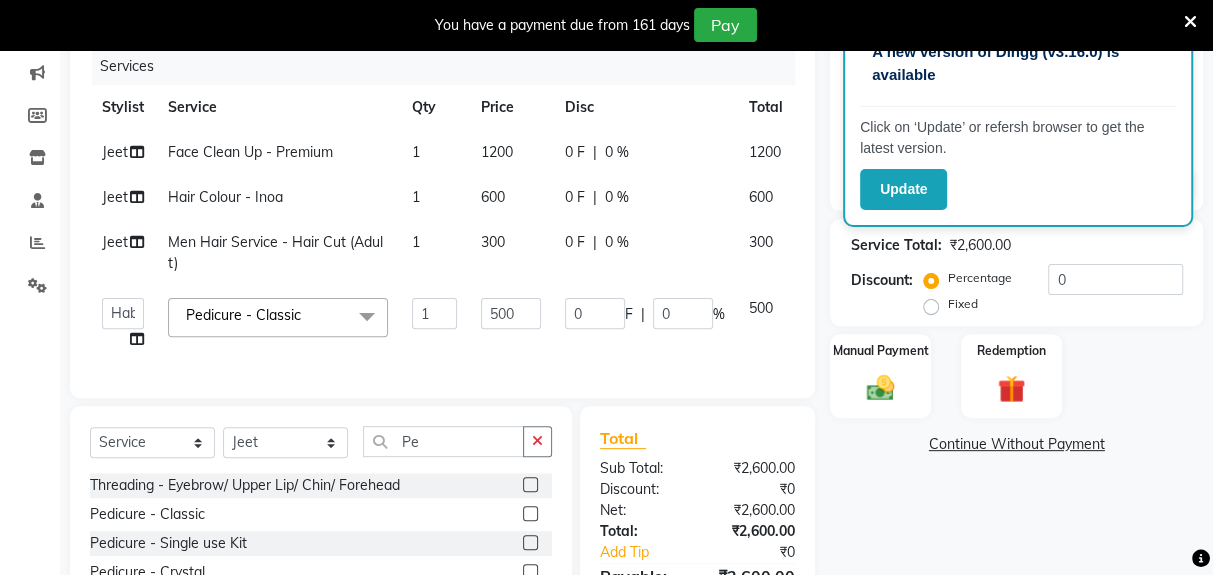 select on "69096" 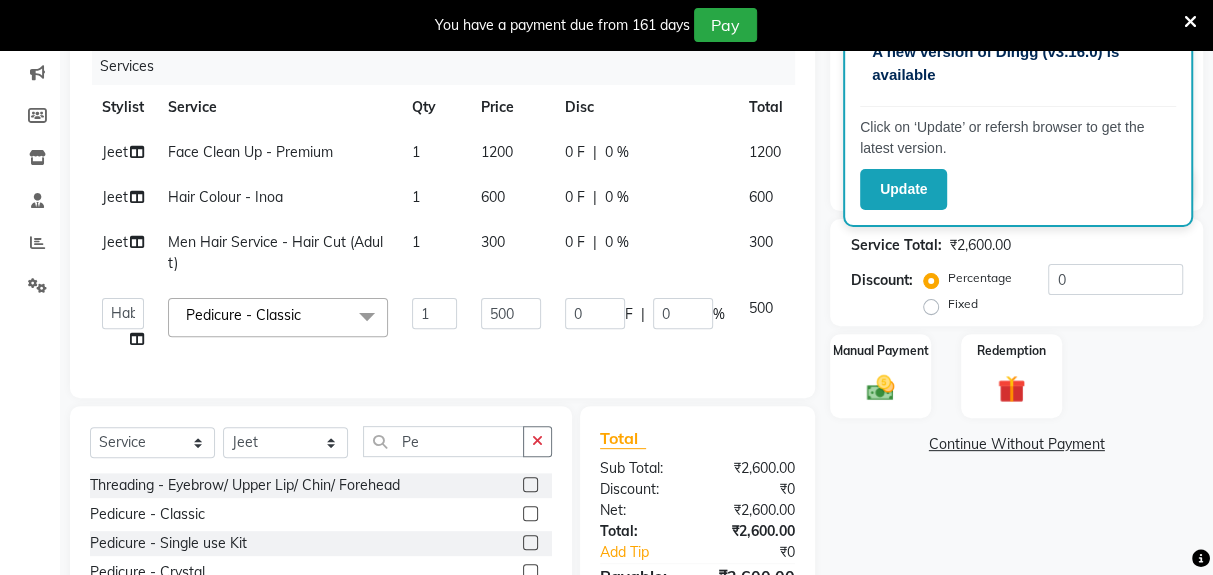 scroll, scrollTop: 272, scrollLeft: 0, axis: vertical 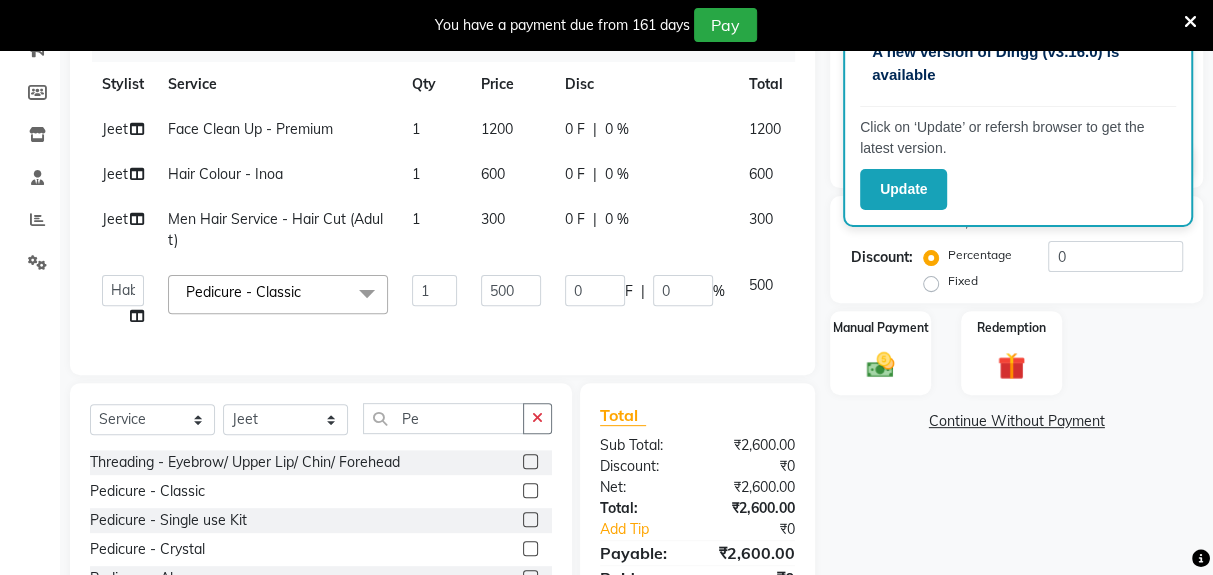 click on "Name: [FIRST] [LAST]  Membership:  No Active Membership  Total Visits:  18 Card on file:  0 Last Visit:   [DATE] Points:   0  Prepaid Coupon Code Apply Service Total:  ₹2,600.00  Discount:  Percentage   Fixed  0 Manual Payment Redemption  Continue Without Payment" 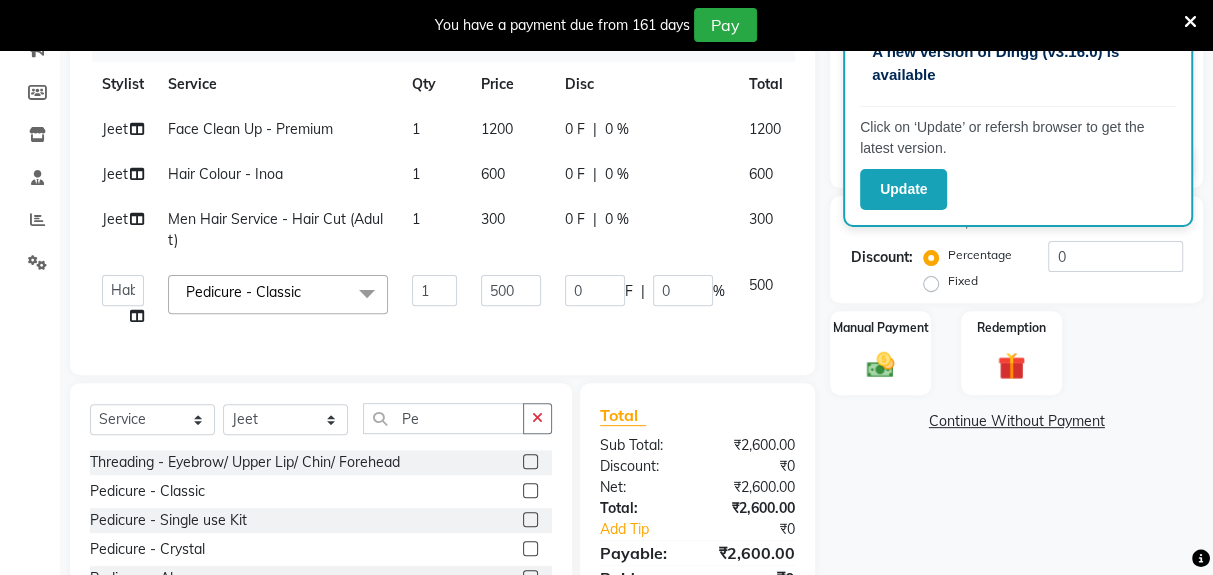 click on "Redemption" 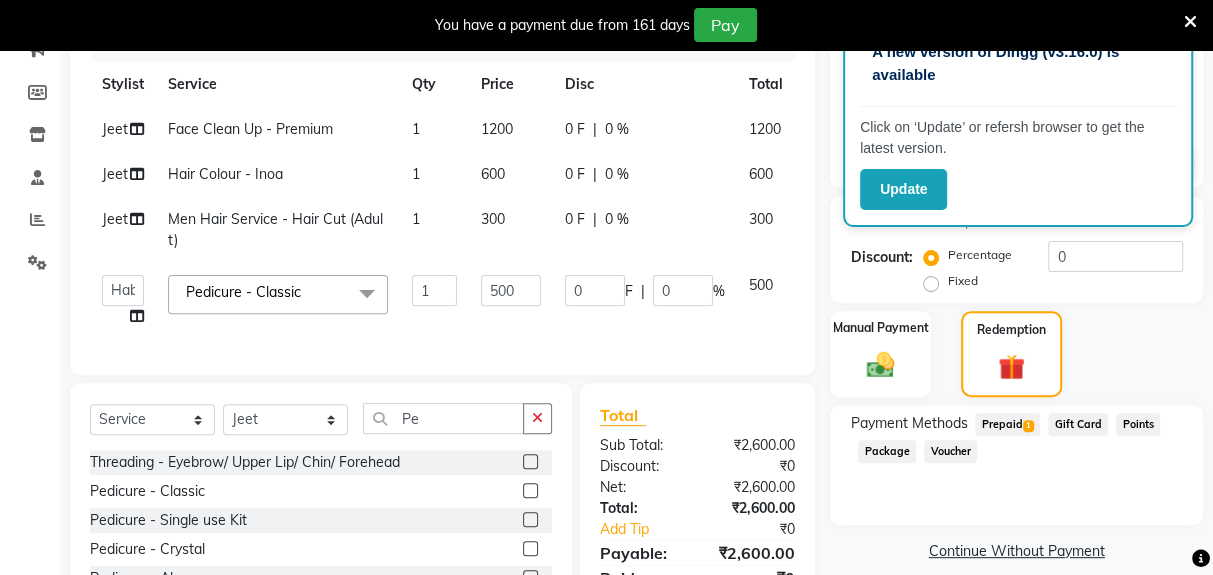 click on "Prepaid  1" 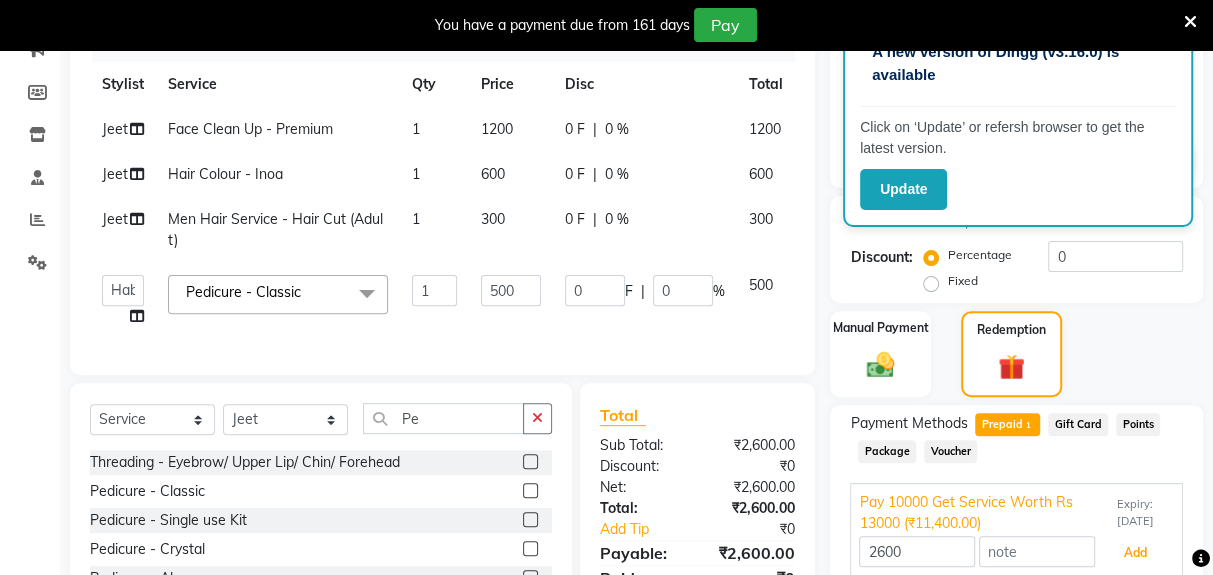 click on "Add" at bounding box center [1135, 553] 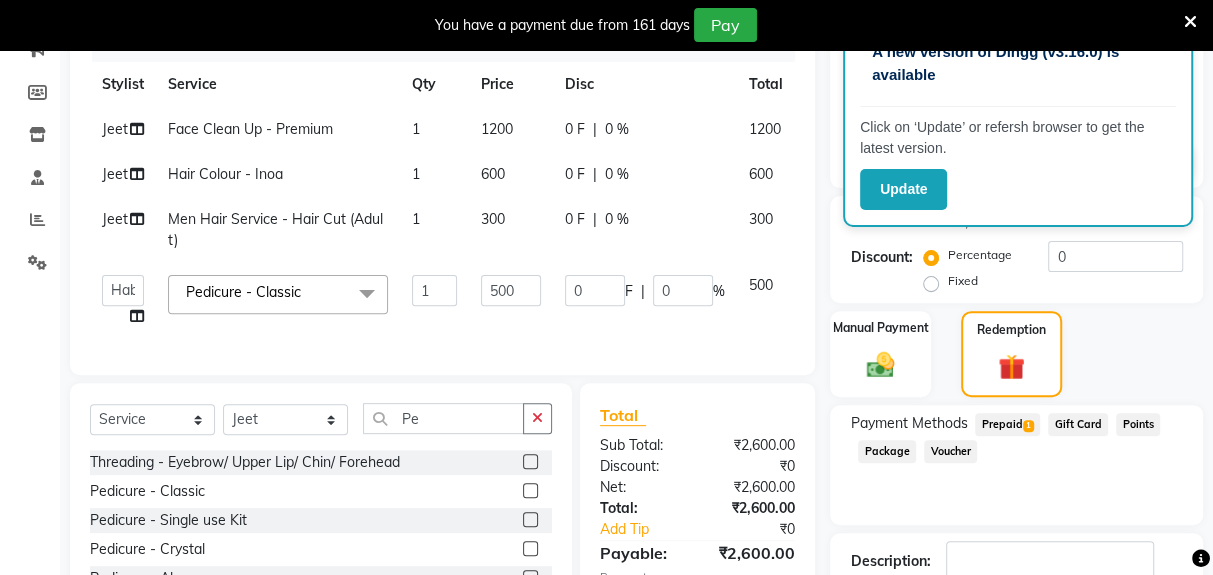 scroll, scrollTop: 335, scrollLeft: 0, axis: vertical 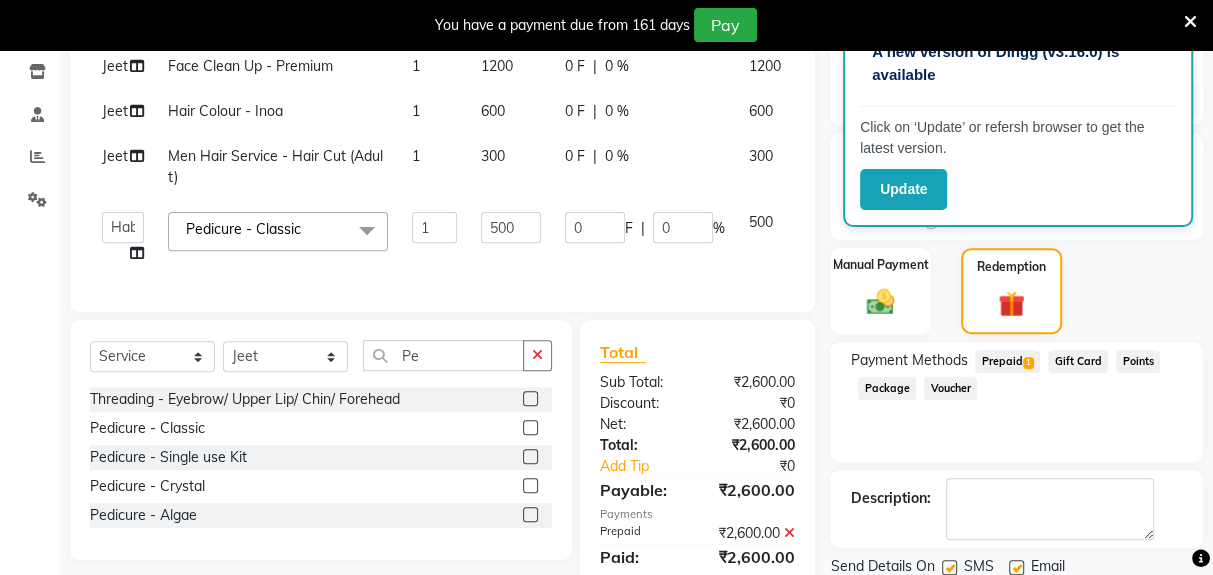 click on "Checkout" 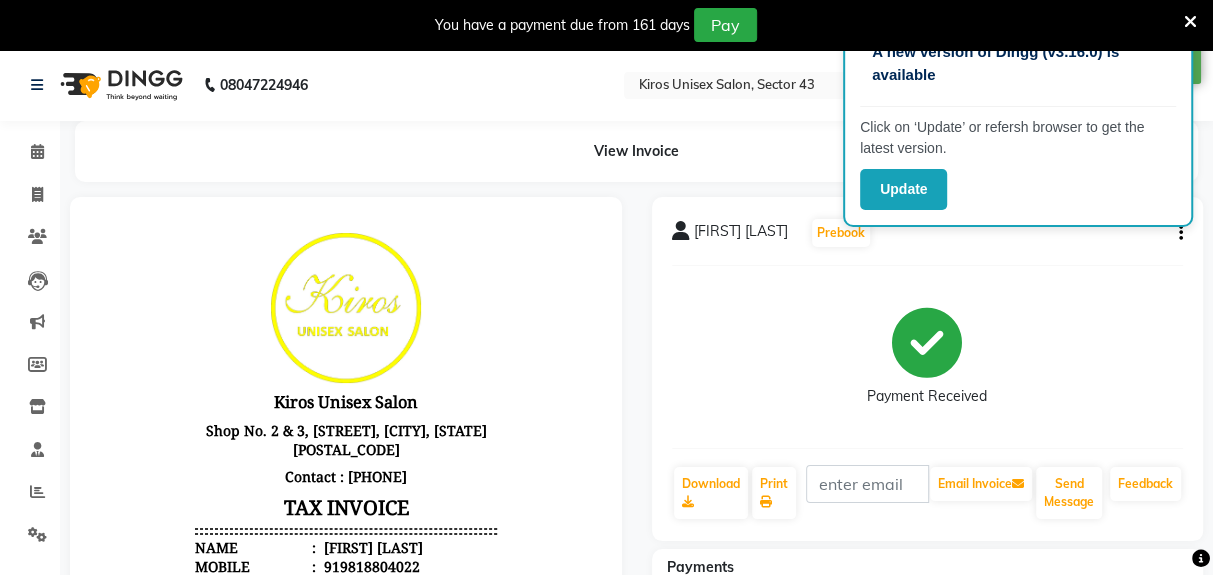 scroll, scrollTop: 0, scrollLeft: 0, axis: both 